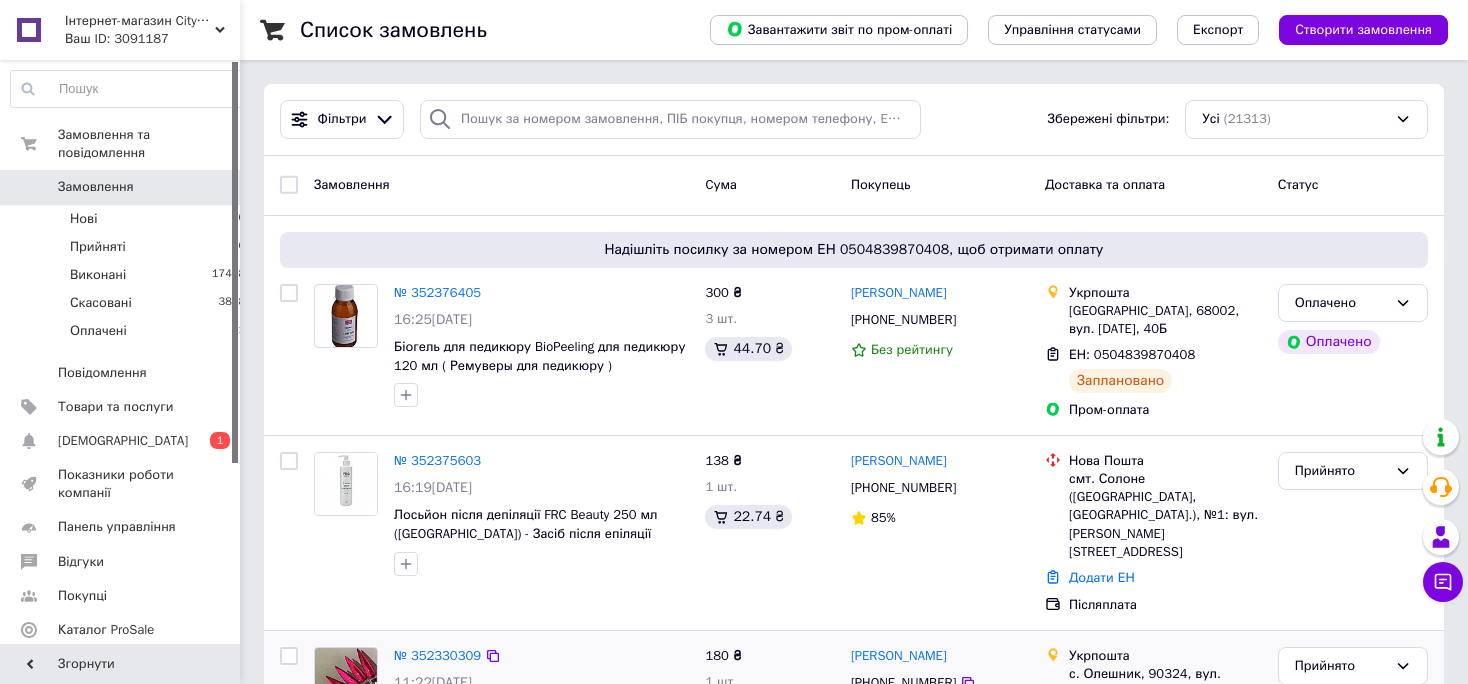 scroll, scrollTop: 105, scrollLeft: 0, axis: vertical 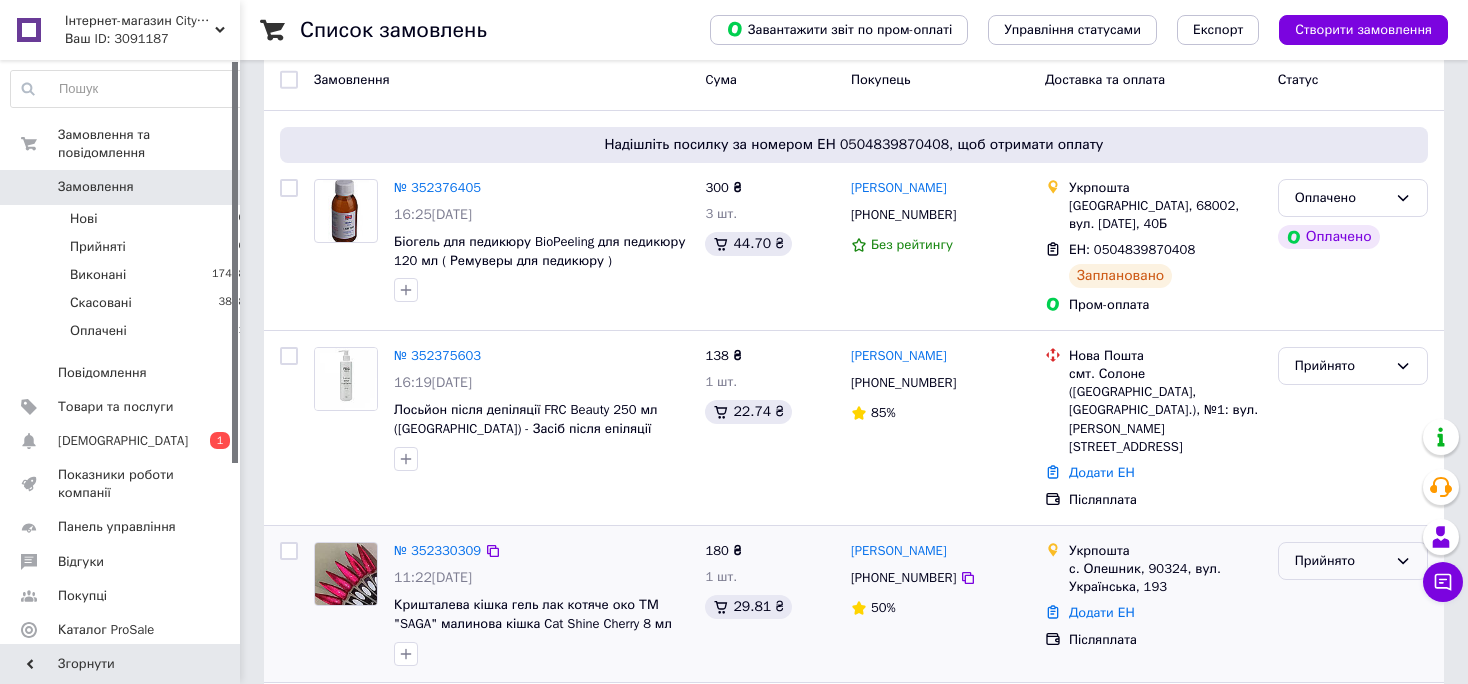 click on "Прийнято" at bounding box center [1341, 561] 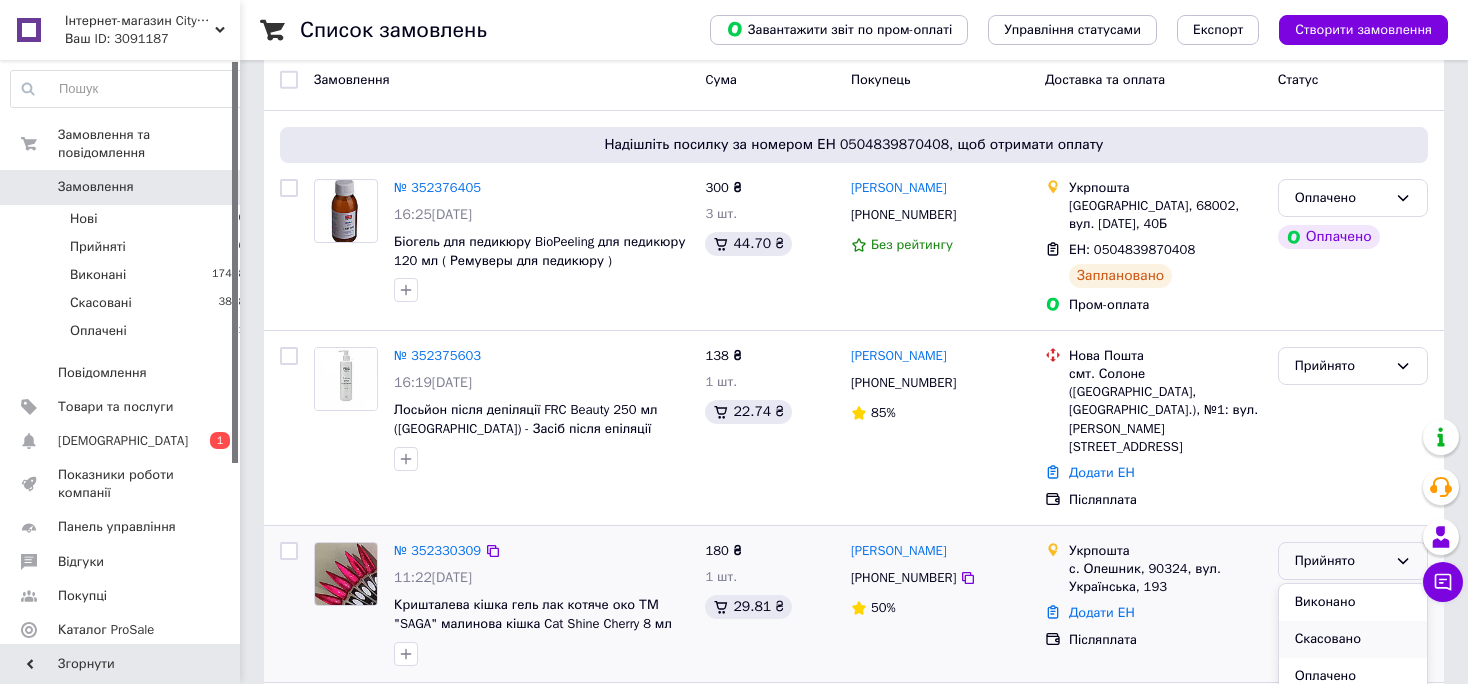 click on "Скасовано" at bounding box center [1353, 639] 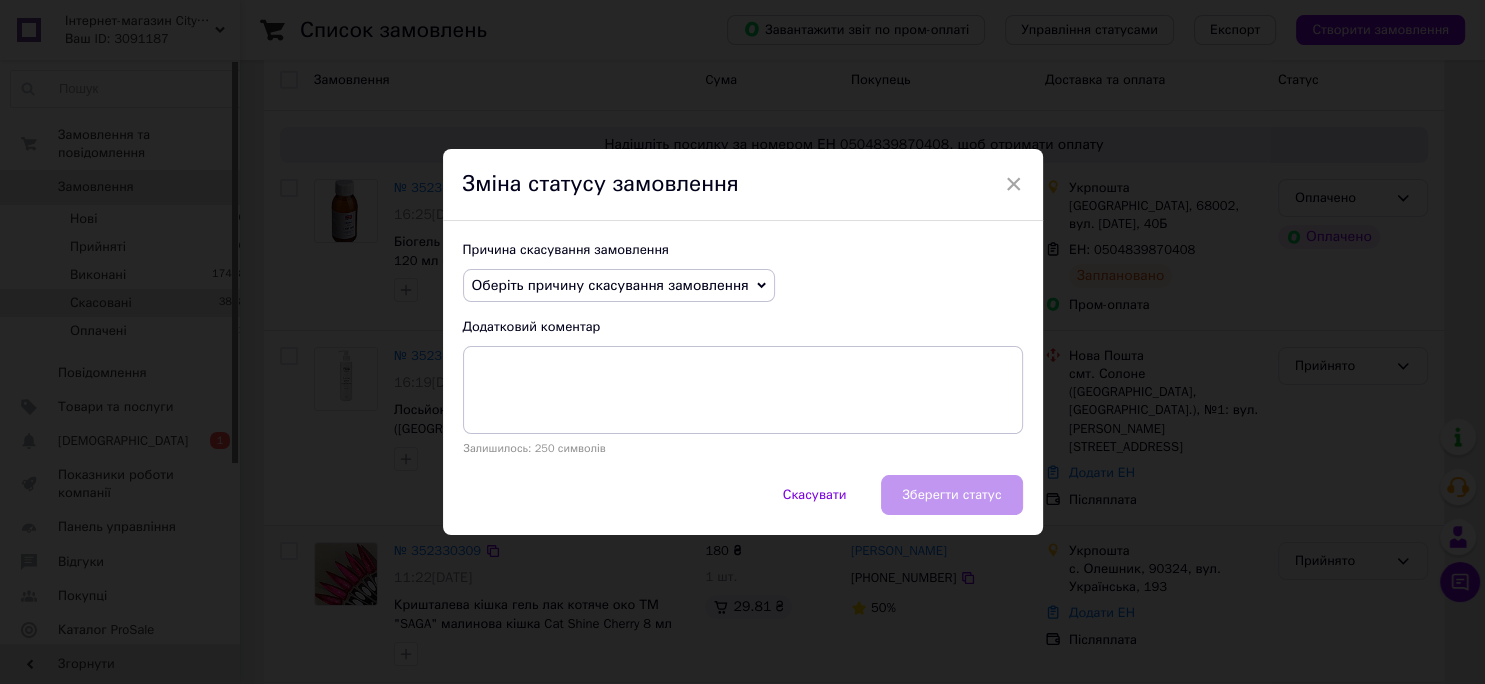 drag, startPoint x: 1006, startPoint y: 182, endPoint x: 117, endPoint y: 287, distance: 895.1793 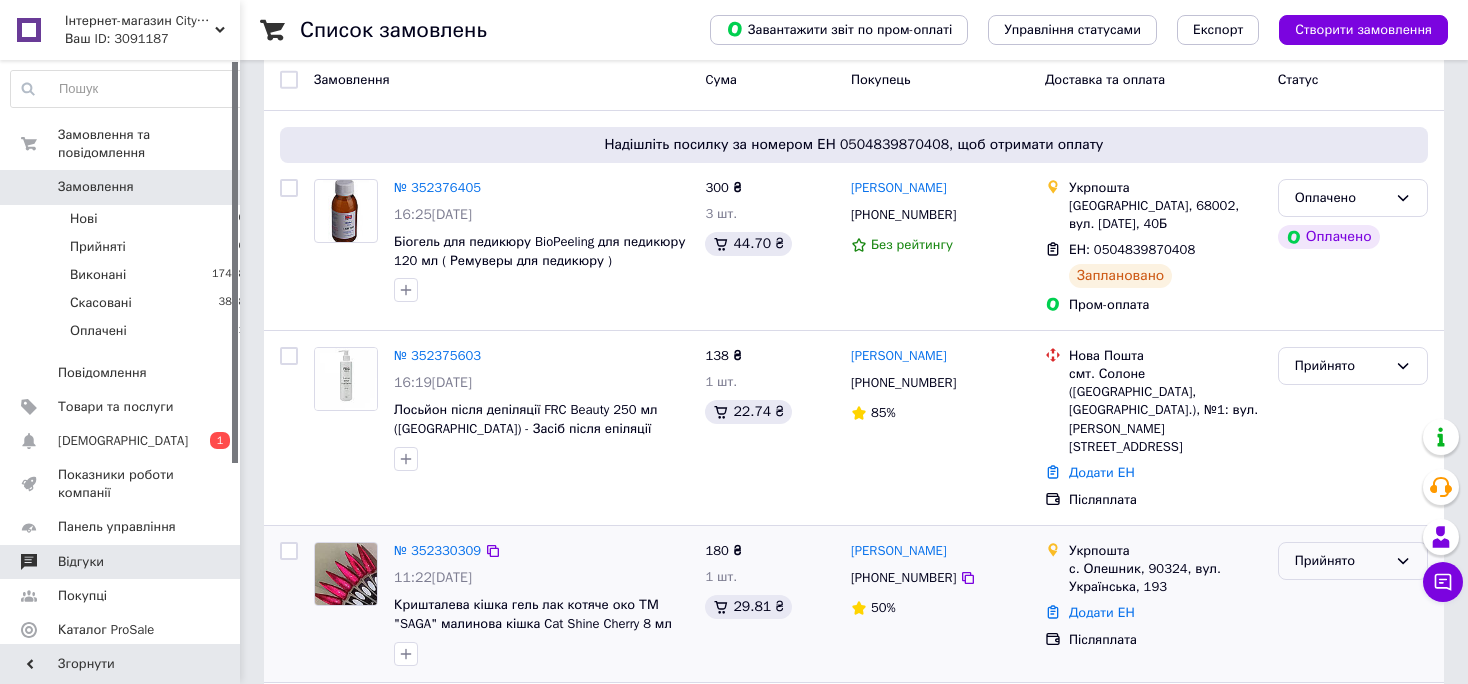 click on "Відгуки" at bounding box center [81, 562] 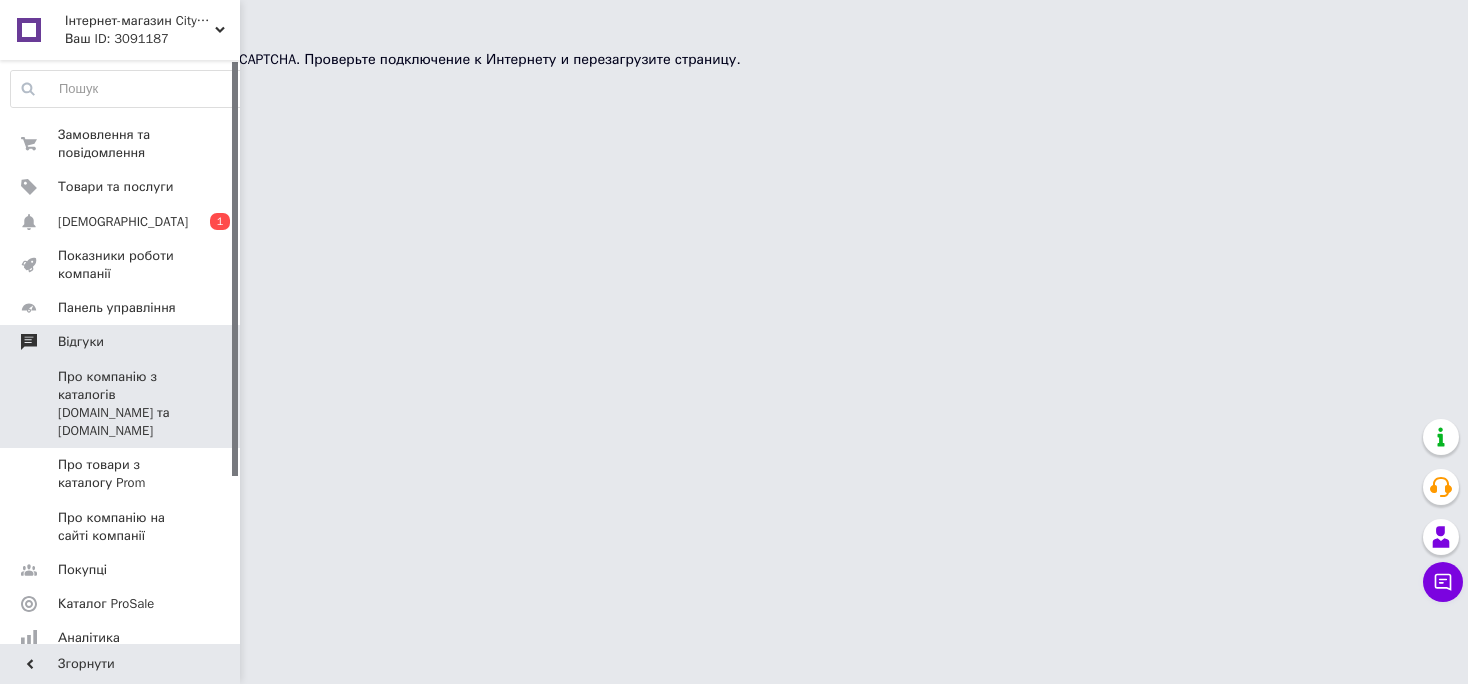 scroll, scrollTop: 0, scrollLeft: 0, axis: both 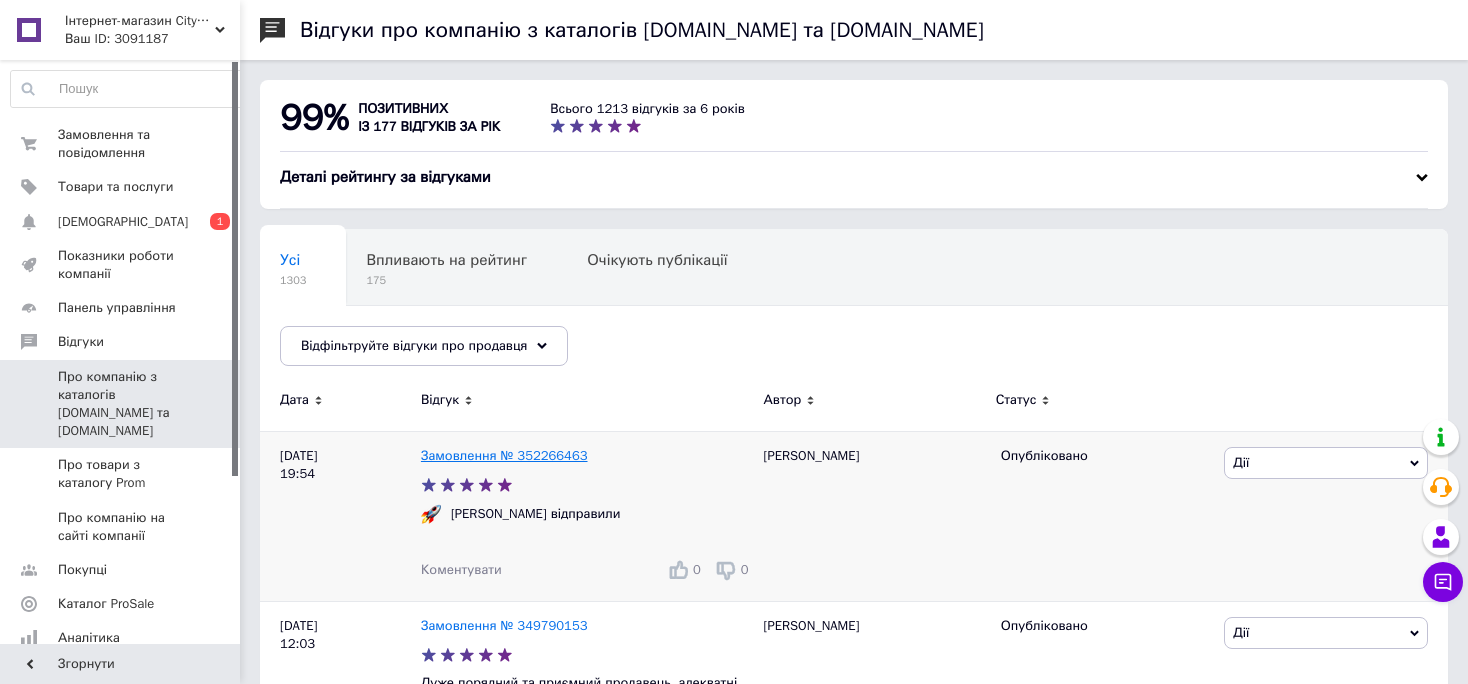 click on "Замовлення № 352266463" at bounding box center [504, 455] 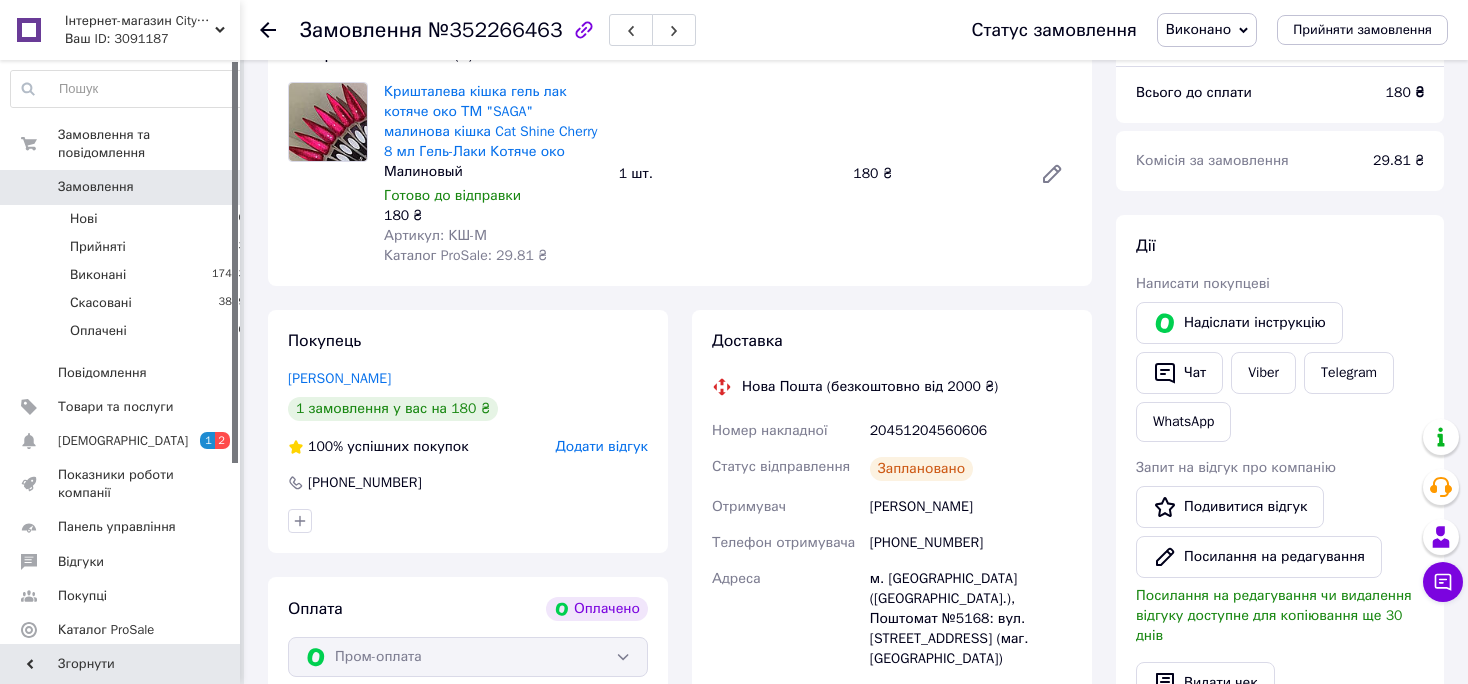 scroll, scrollTop: 0, scrollLeft: 0, axis: both 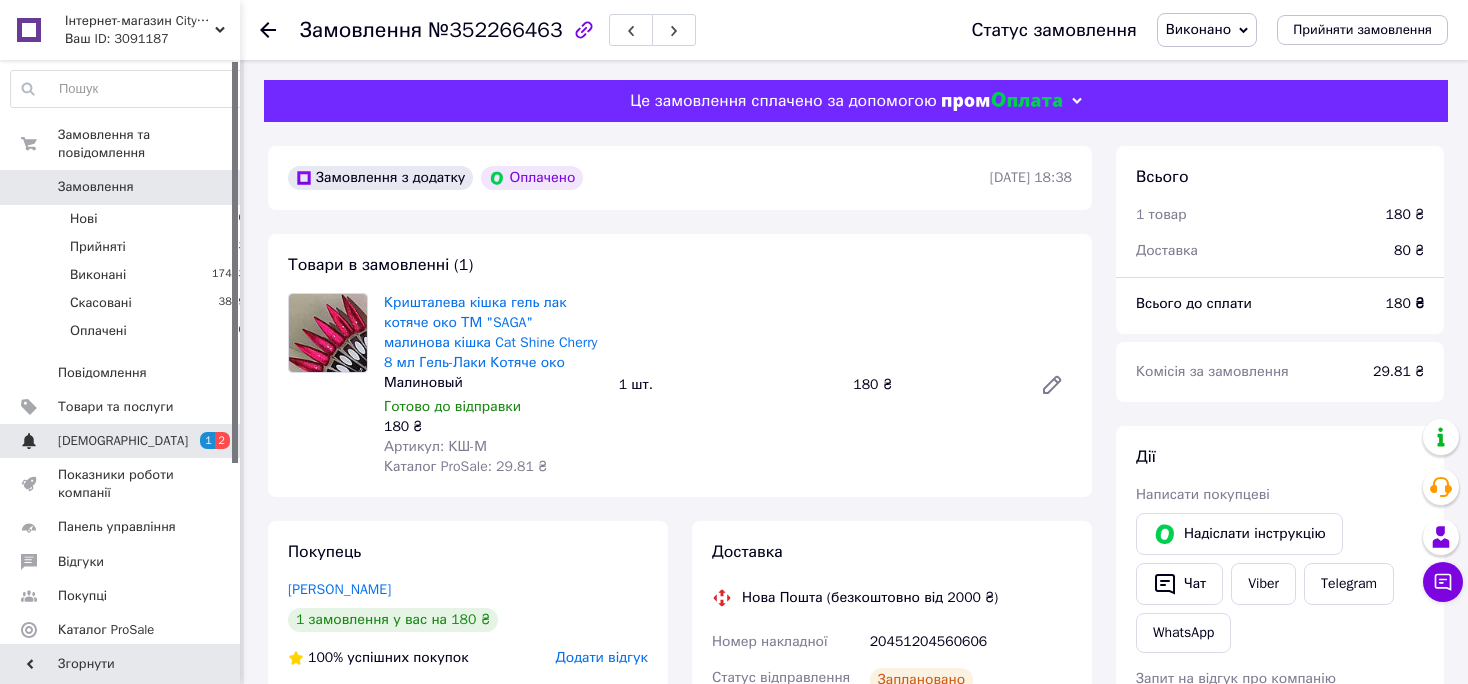 click on "Сповіщення 1 2" at bounding box center [128, 441] 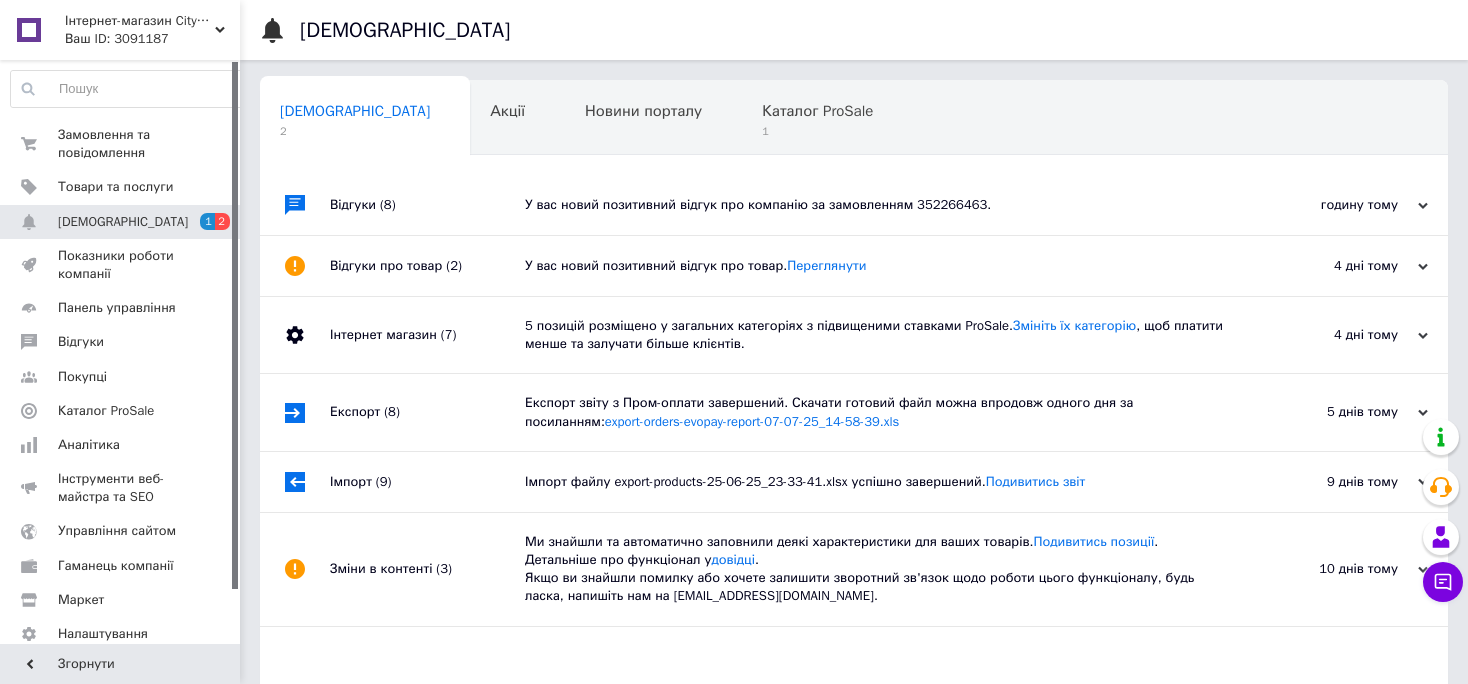 click on "У вас новий позитивний відгук про компанію за замовленням 352266463." at bounding box center (876, 205) 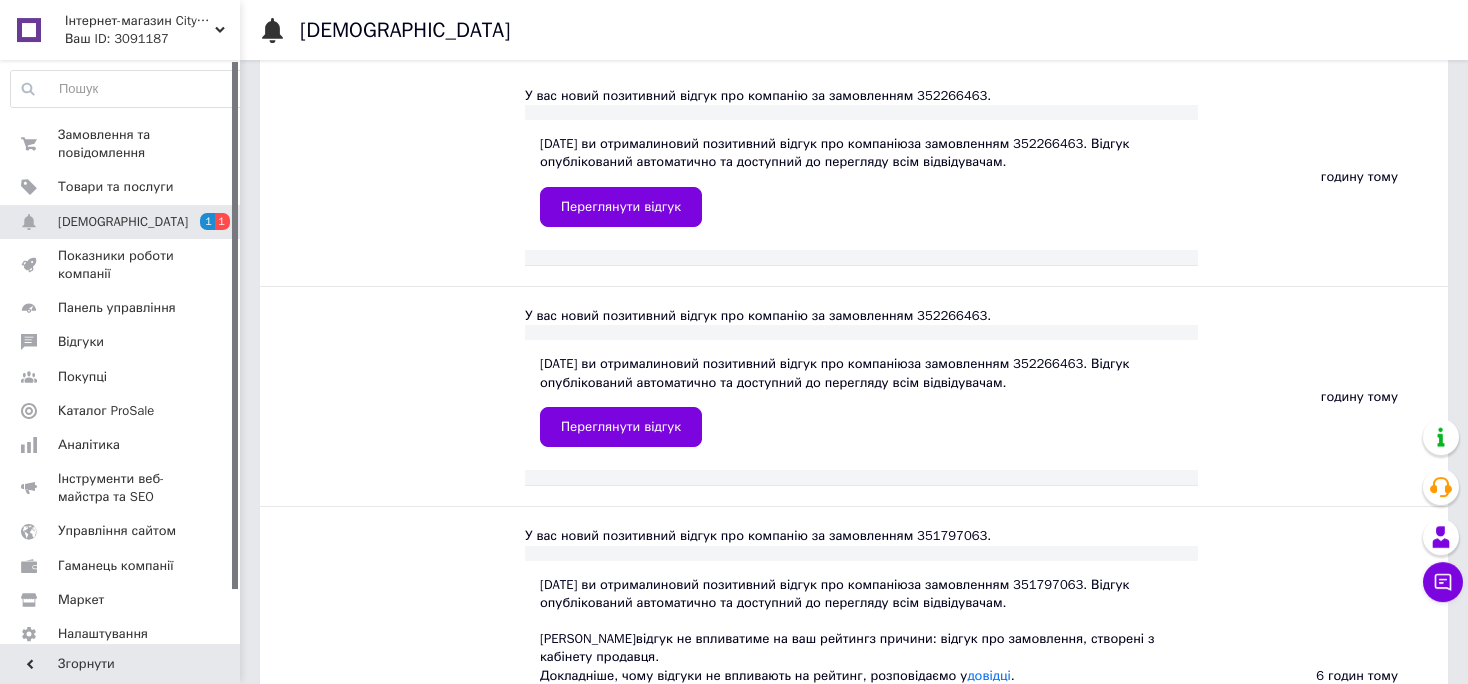 scroll, scrollTop: 316, scrollLeft: 0, axis: vertical 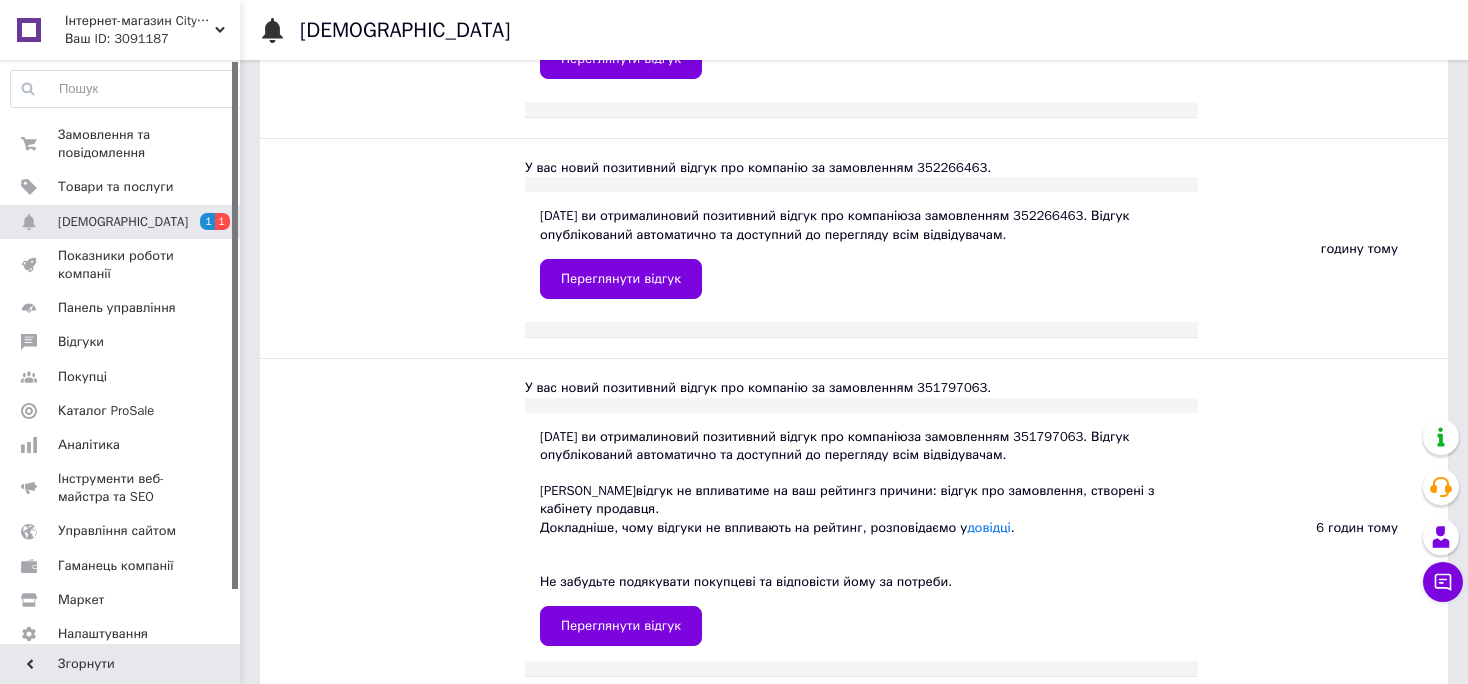click on "У вас новий позитивний відгук про компанію за замовленням 351797063." at bounding box center (861, 388) 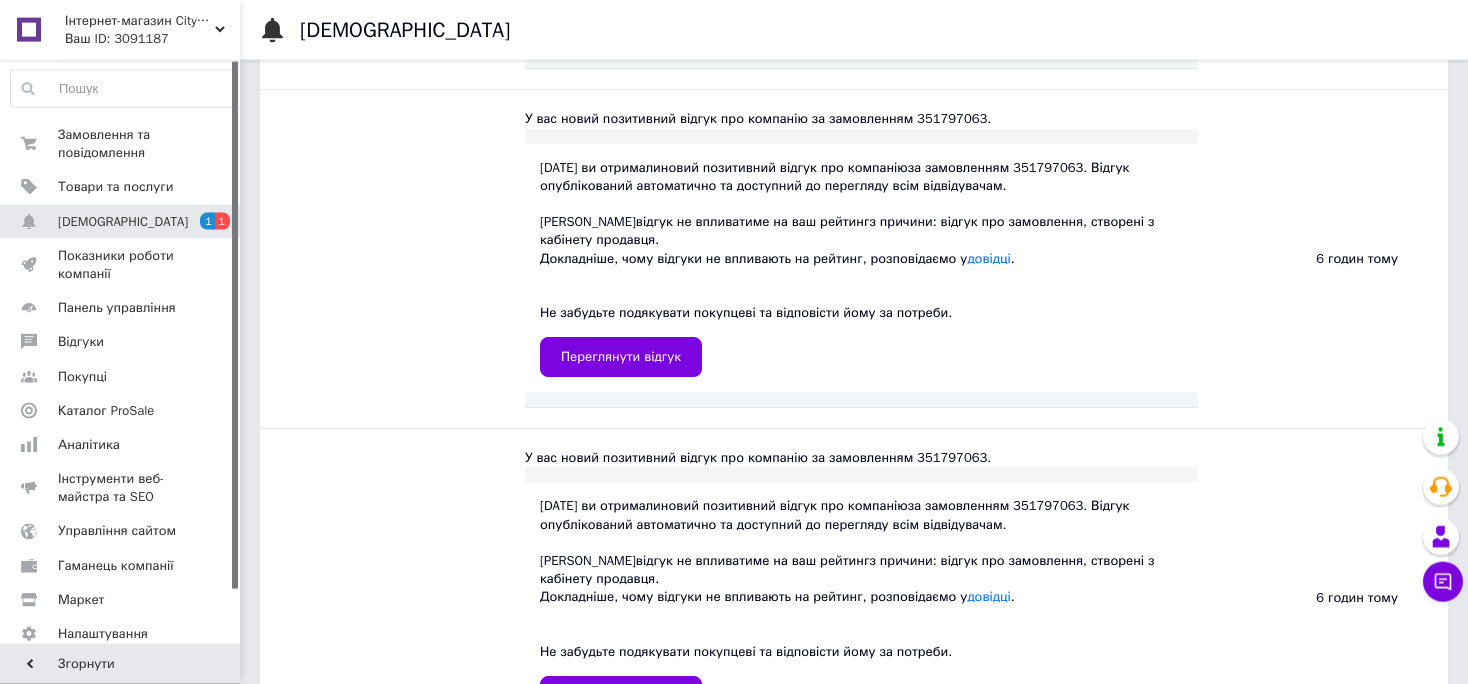 scroll, scrollTop: 633, scrollLeft: 0, axis: vertical 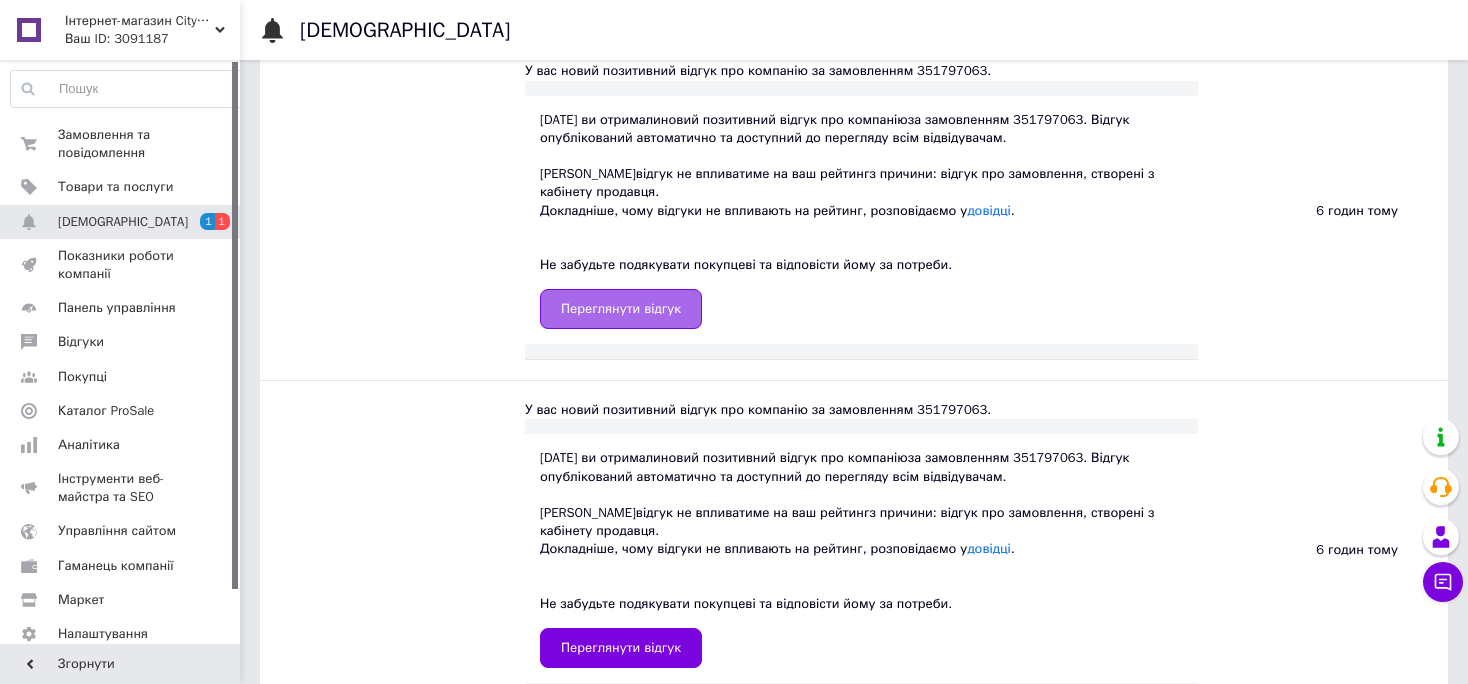 click on "Переглянути відгук" at bounding box center (621, 309) 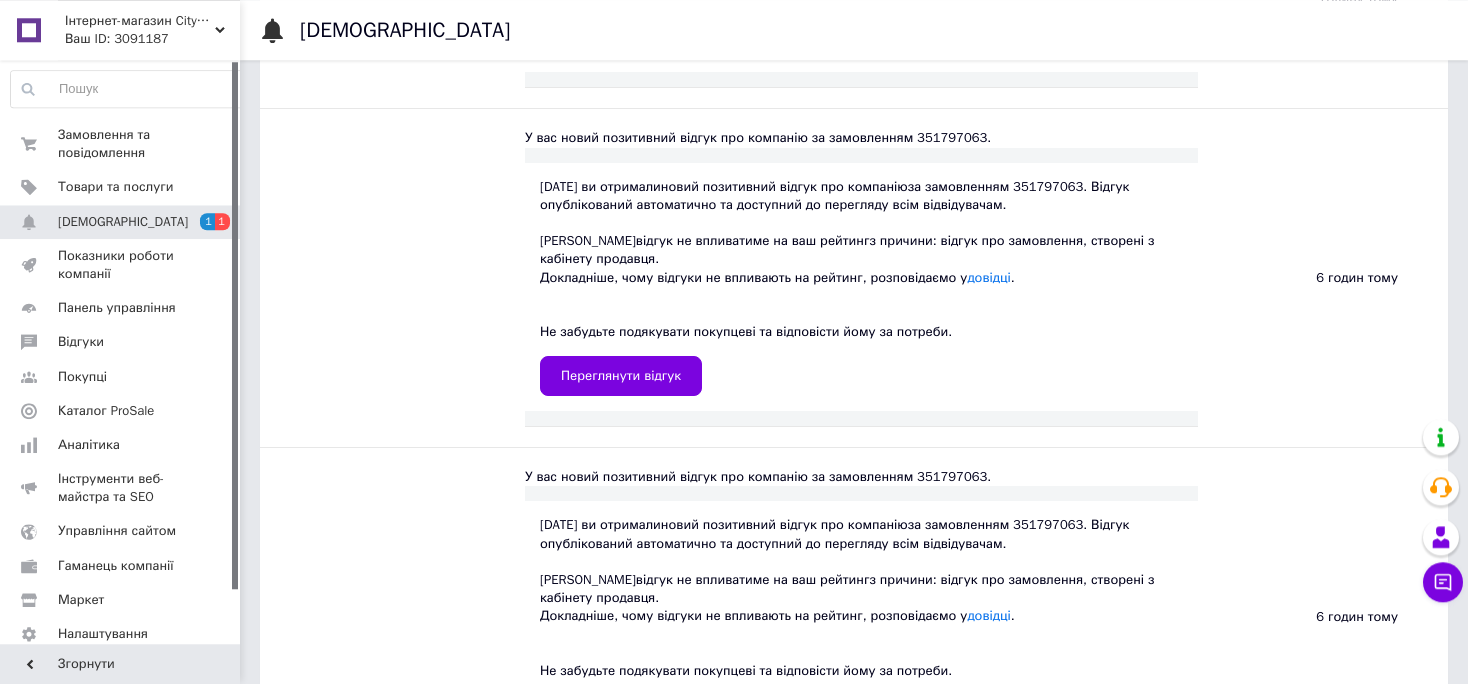scroll, scrollTop: 528, scrollLeft: 0, axis: vertical 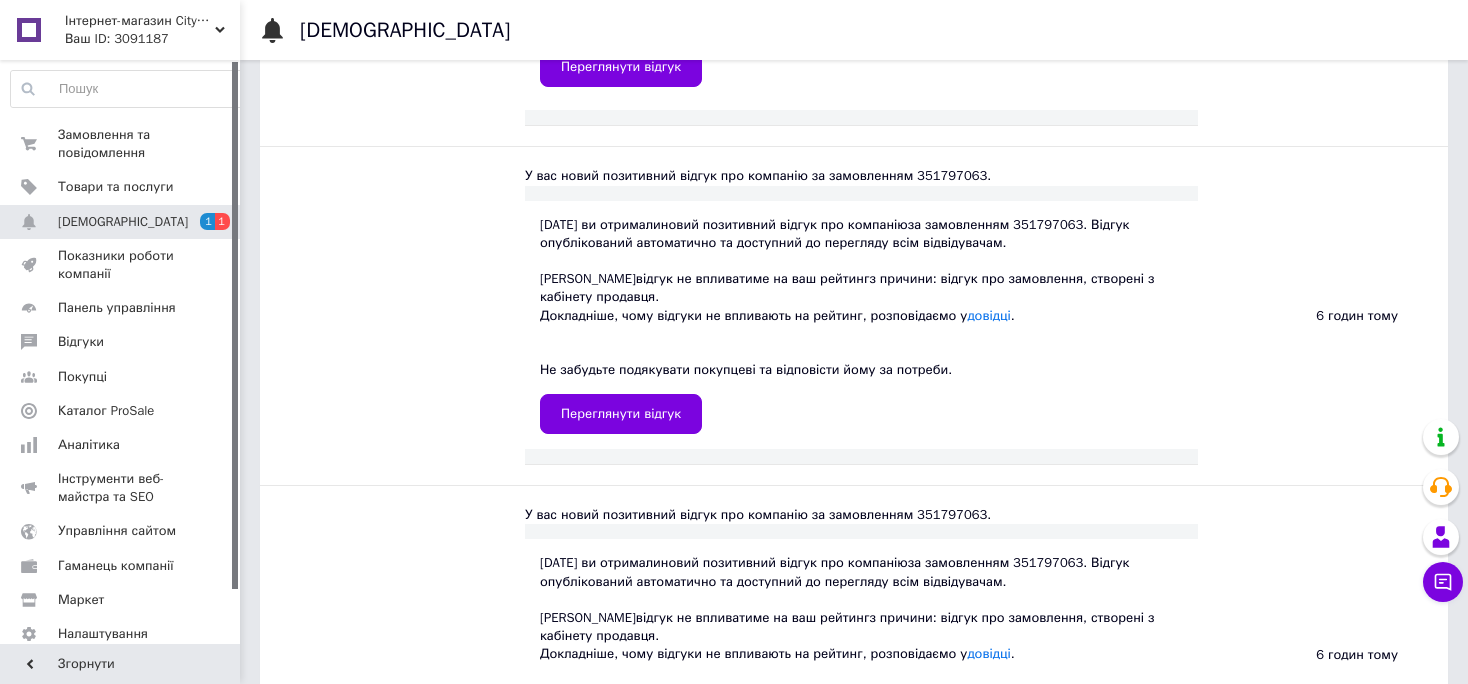 click on "У вас новий позитивний відгук про компанію за замовленням 351797063." at bounding box center (861, 176) 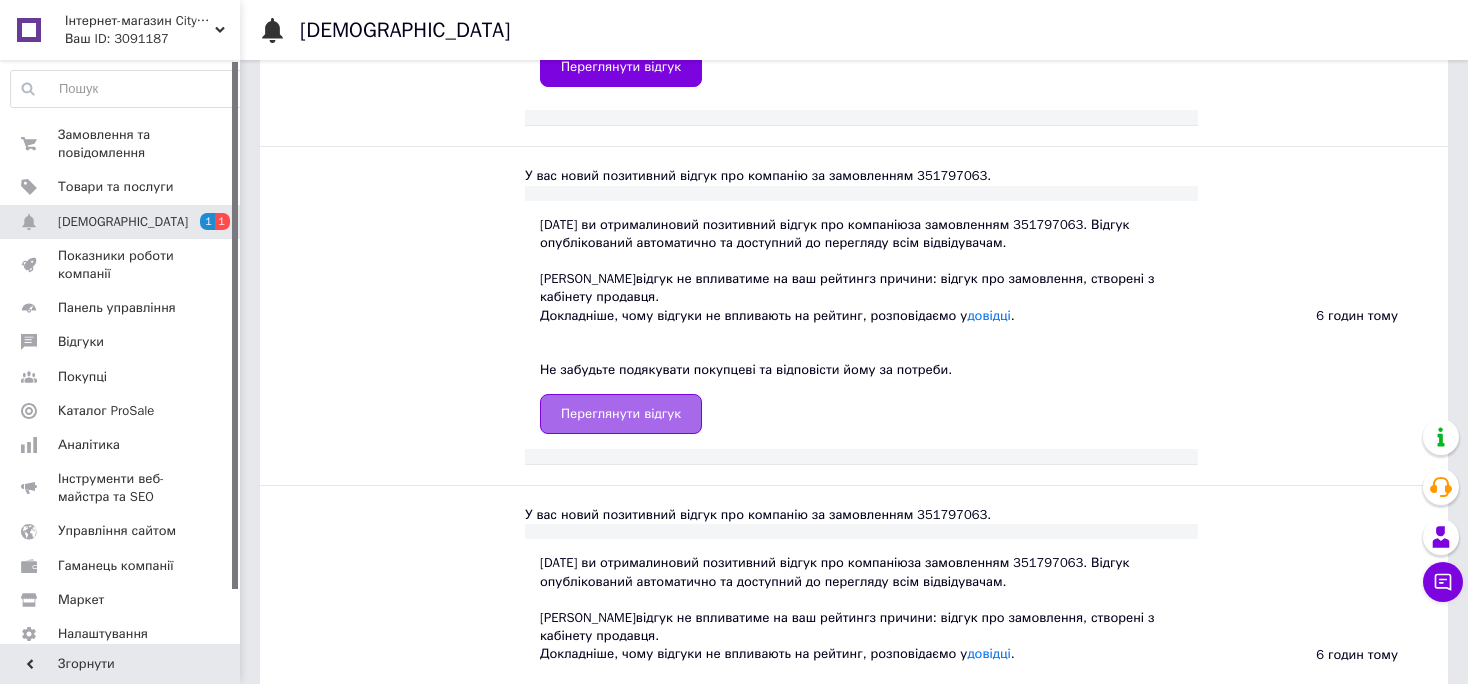 click on "Переглянути відгук" at bounding box center (621, 414) 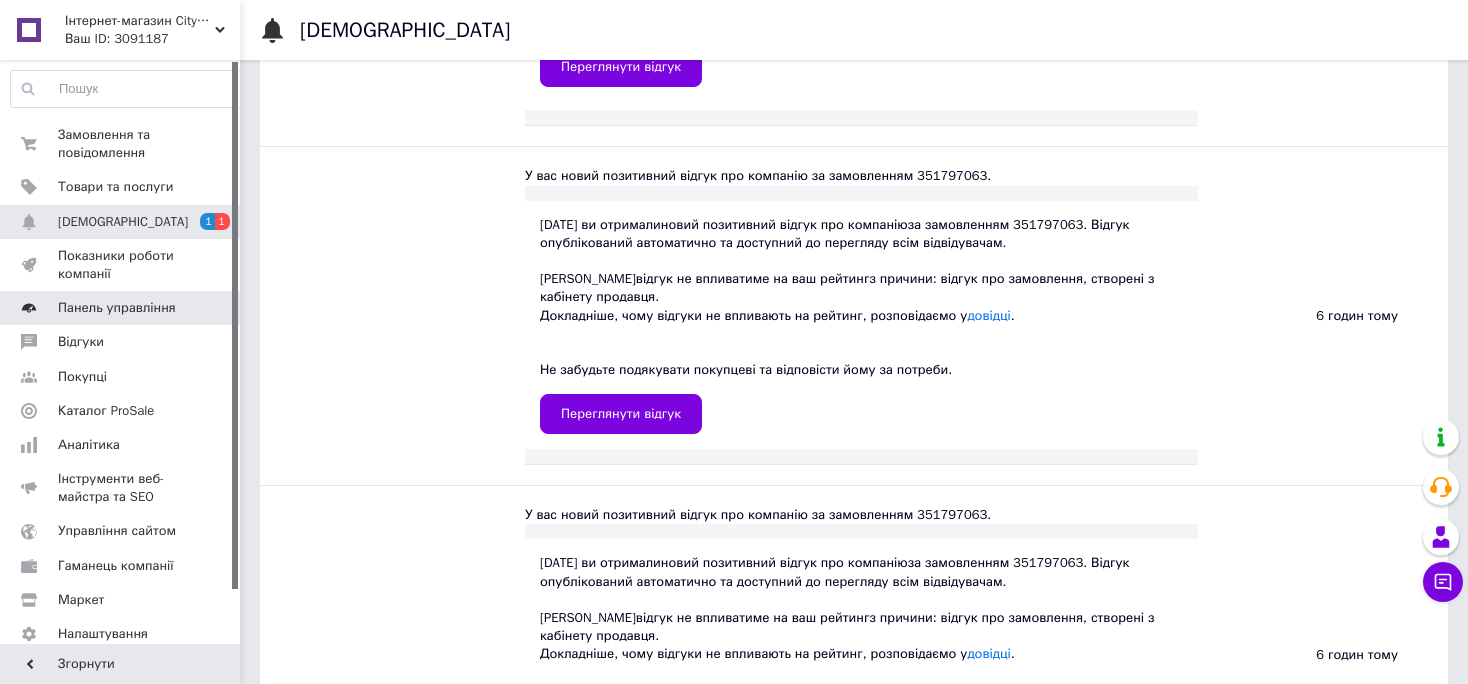 scroll, scrollTop: 1116, scrollLeft: 0, axis: vertical 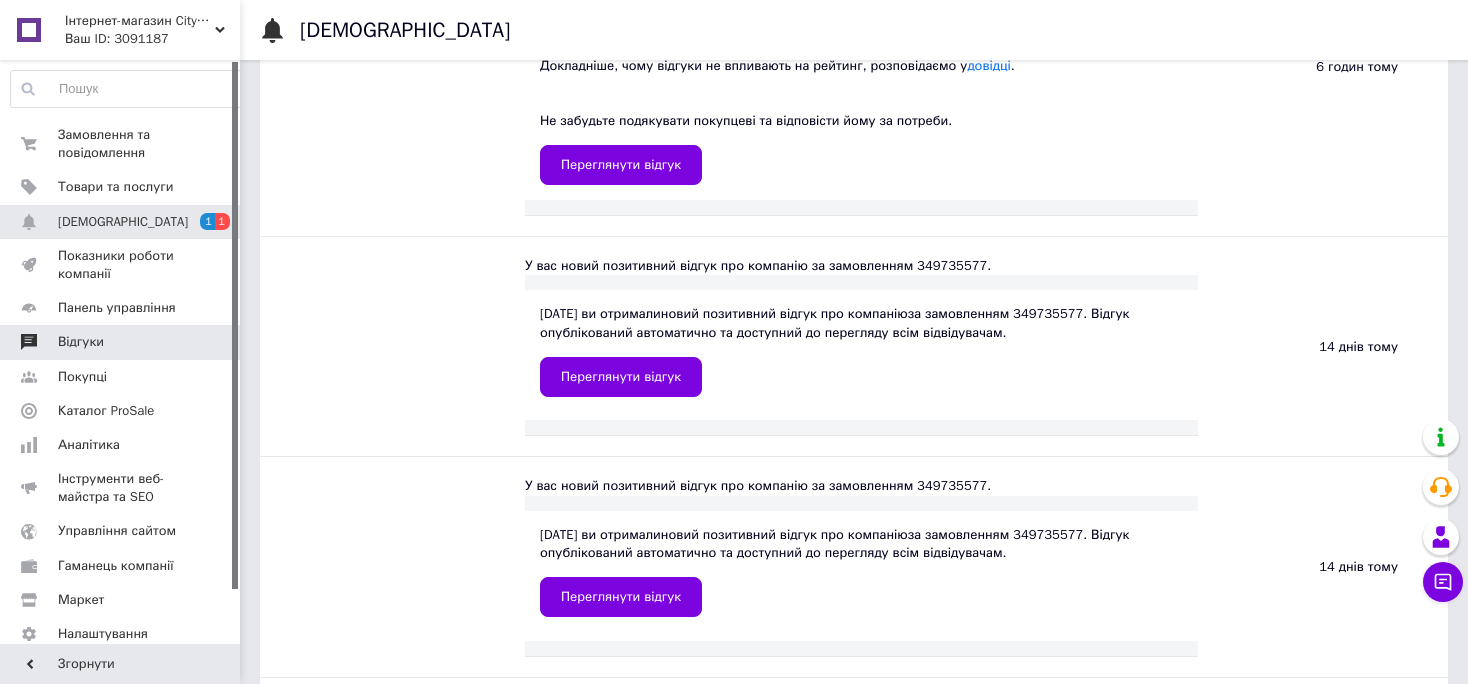click on "Відгуки" at bounding box center (128, 342) 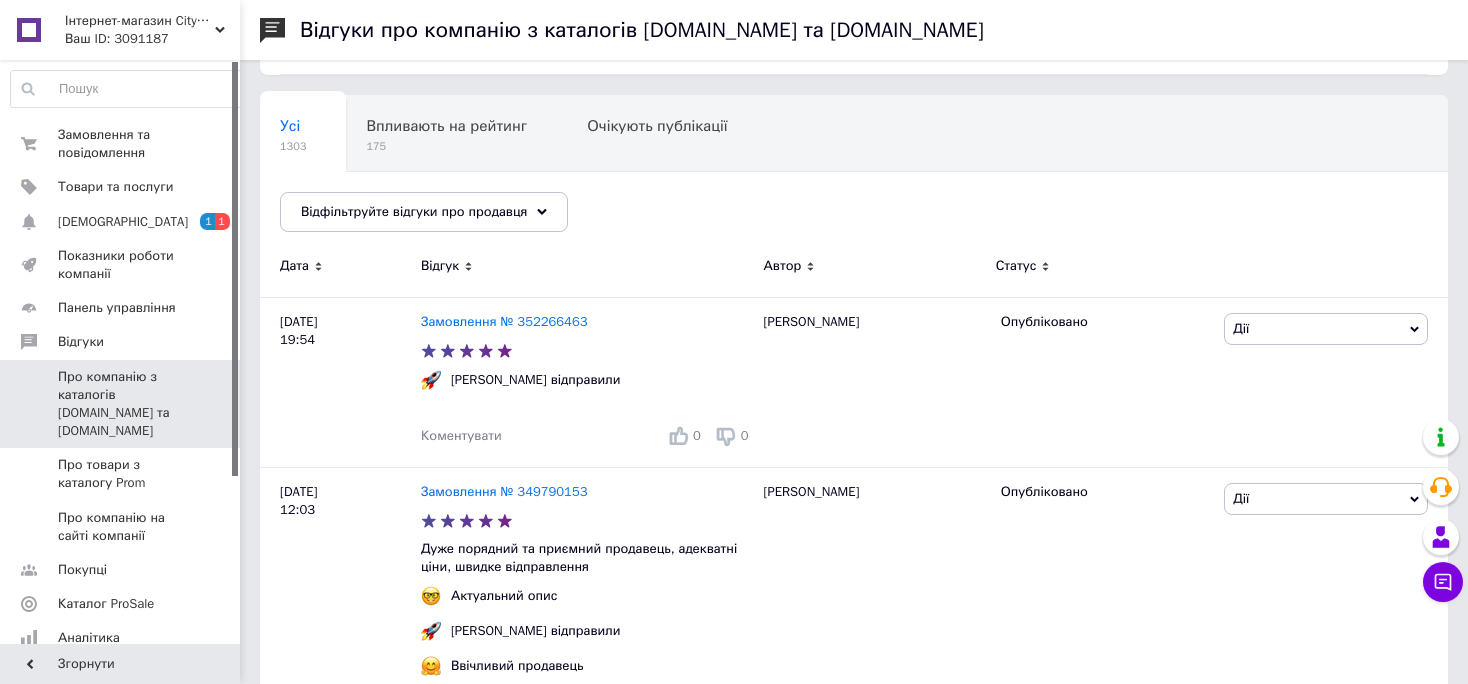scroll, scrollTop: 0, scrollLeft: 0, axis: both 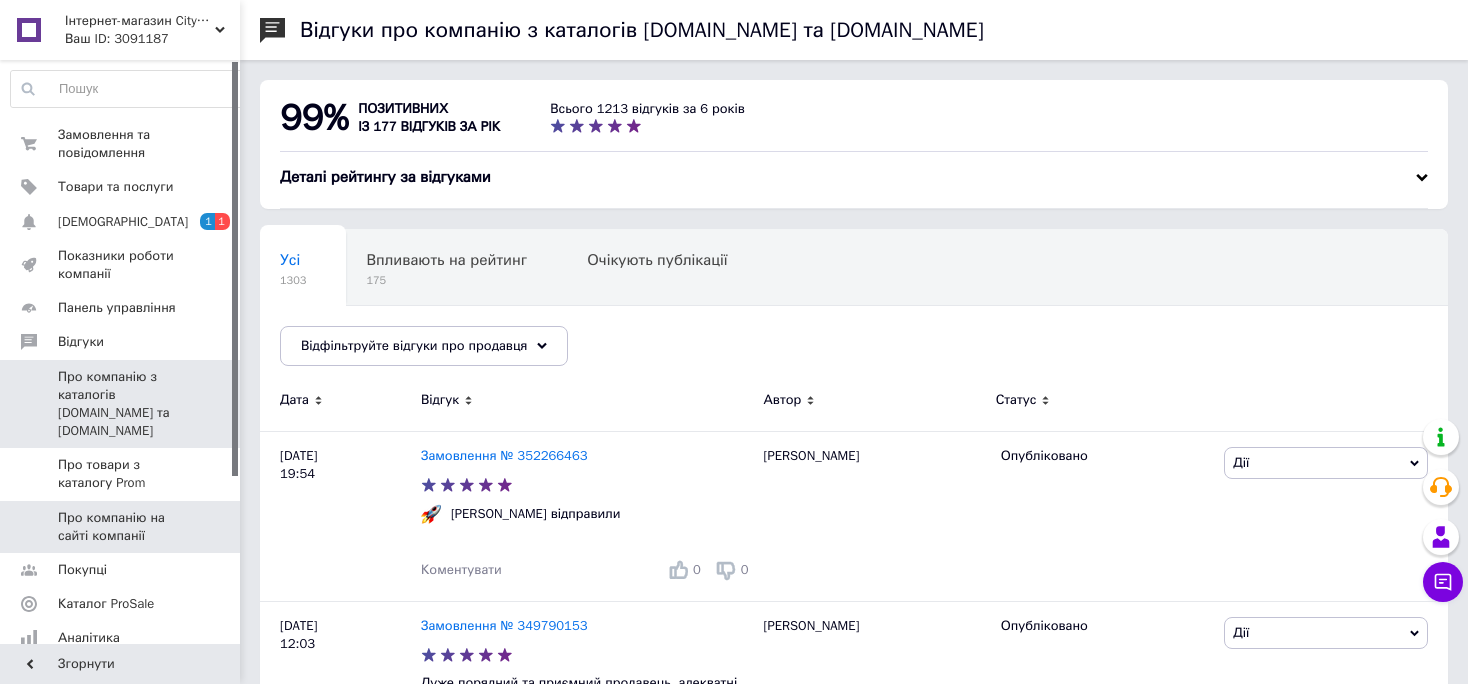 click on "Про компанію на сайті компанії" at bounding box center (121, 527) 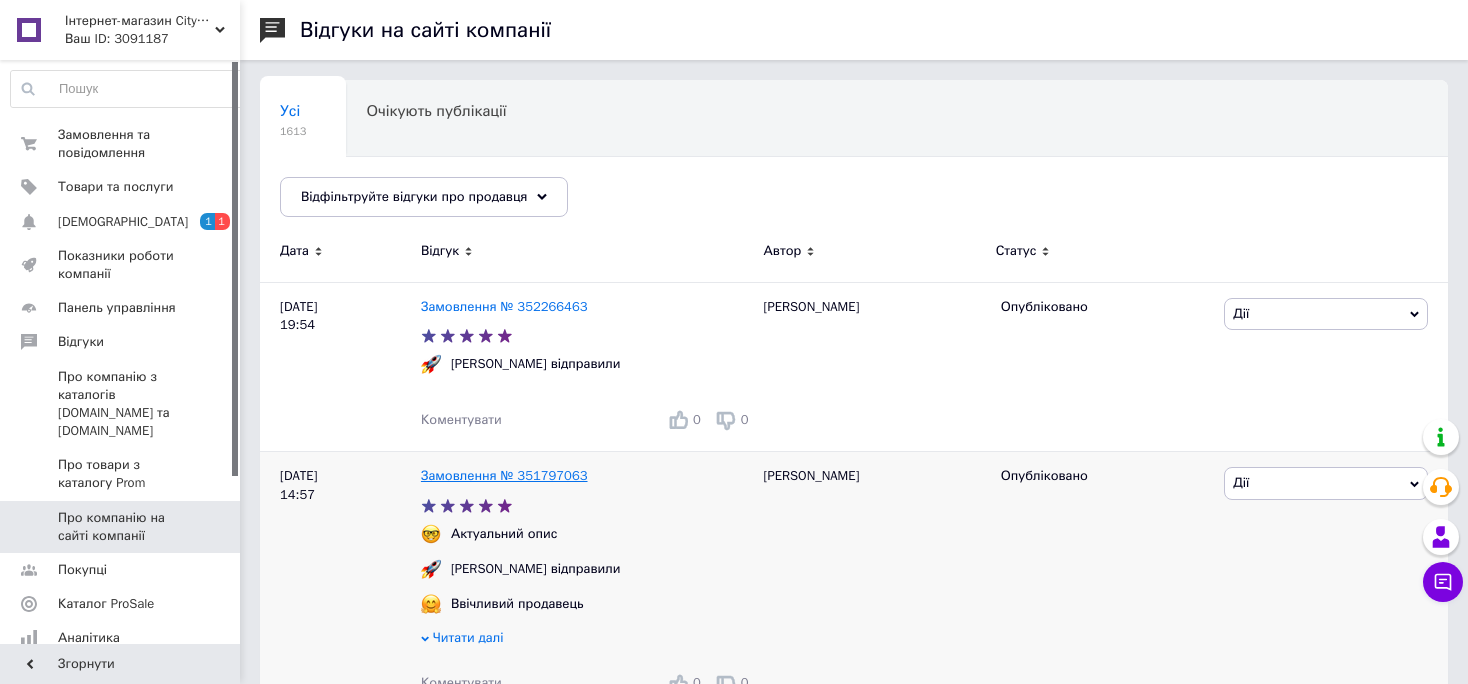 click on "Замовлення № 351797063" at bounding box center [504, 475] 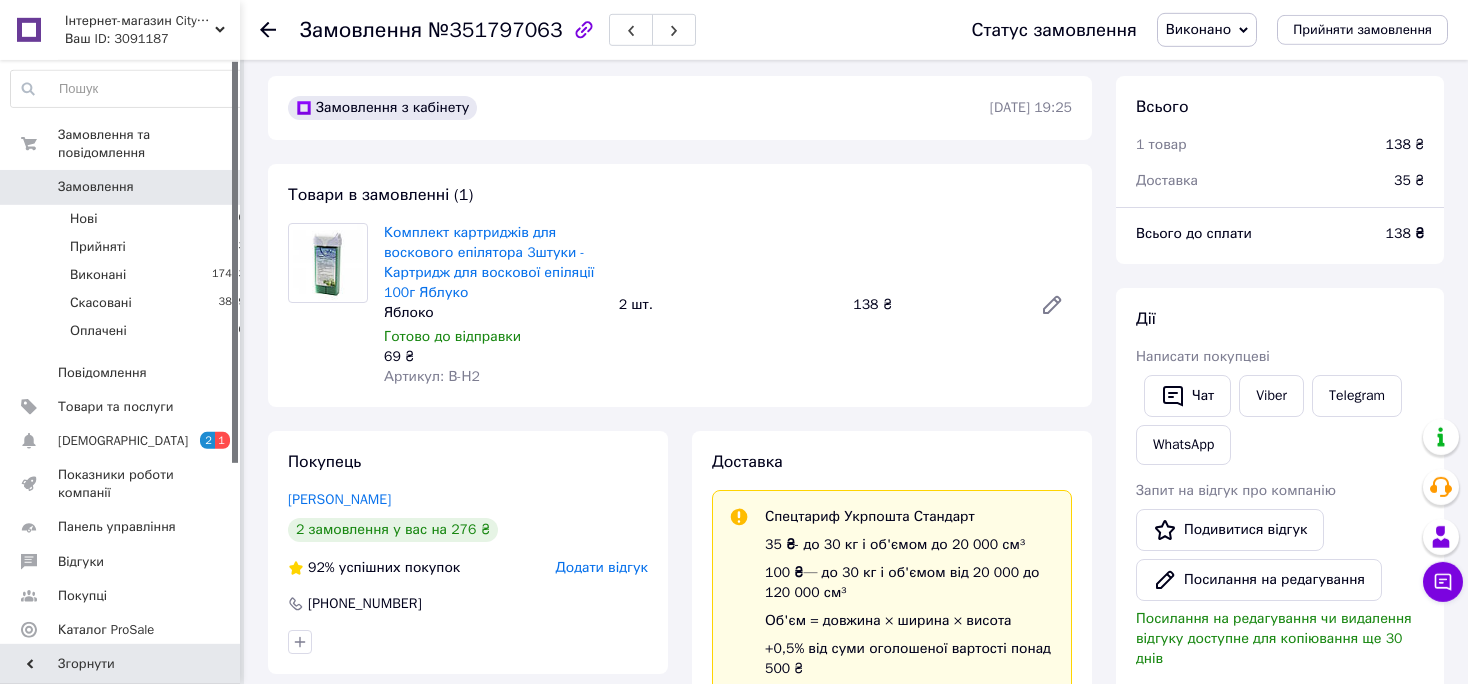 scroll, scrollTop: 0, scrollLeft: 0, axis: both 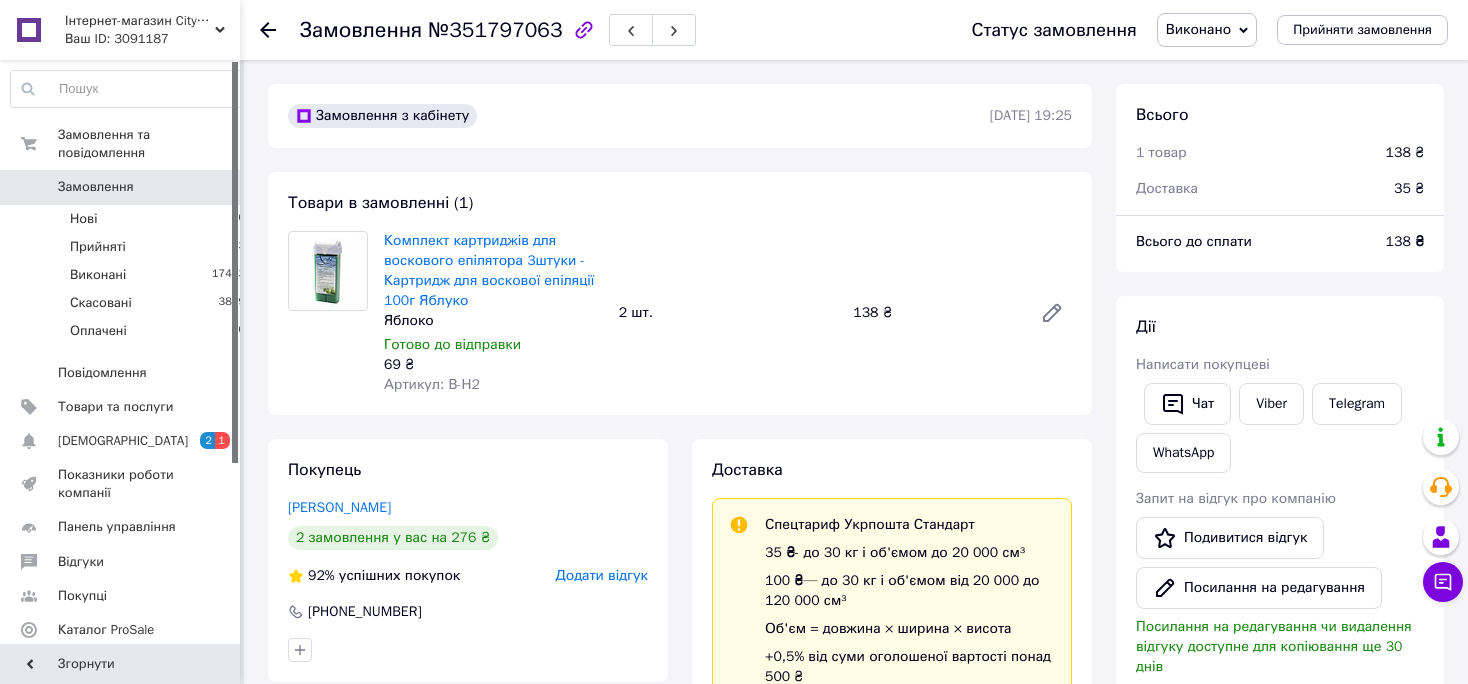 click on "Замовлення" at bounding box center (96, 187) 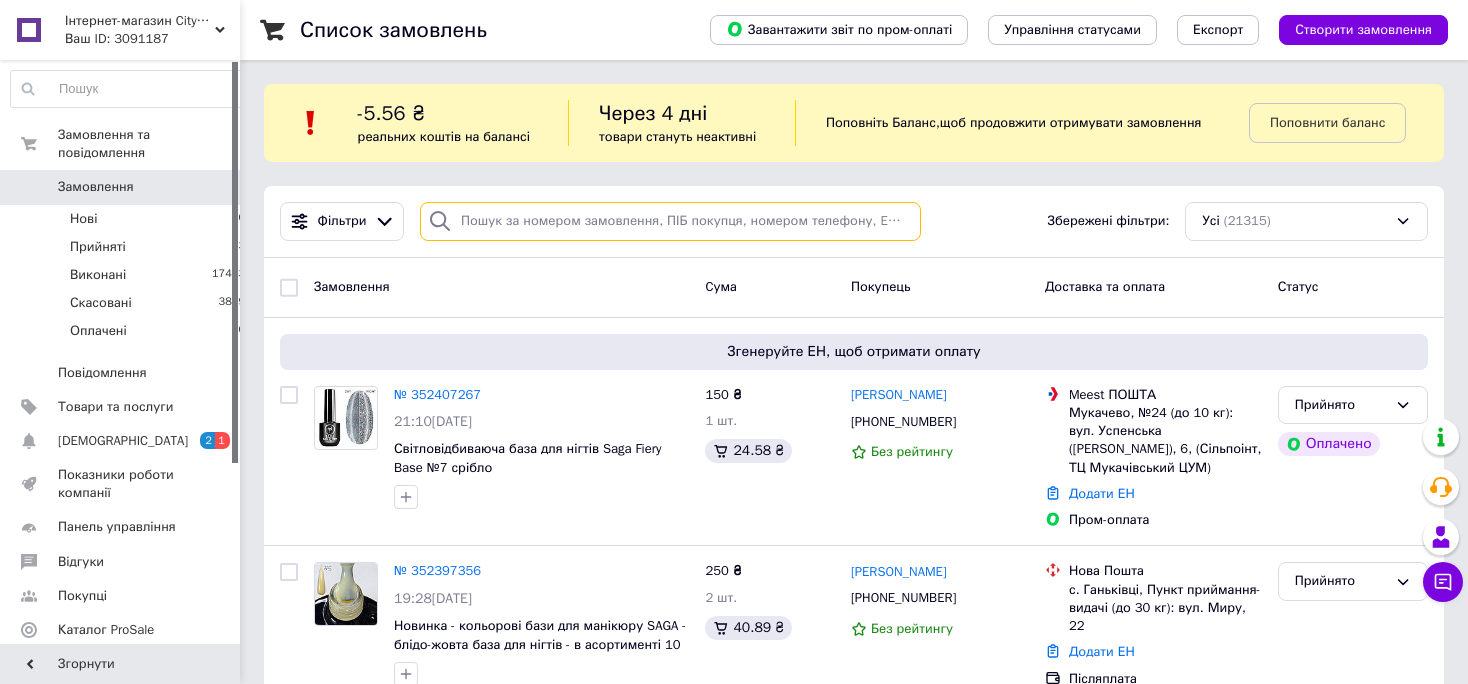 click at bounding box center [670, 221] 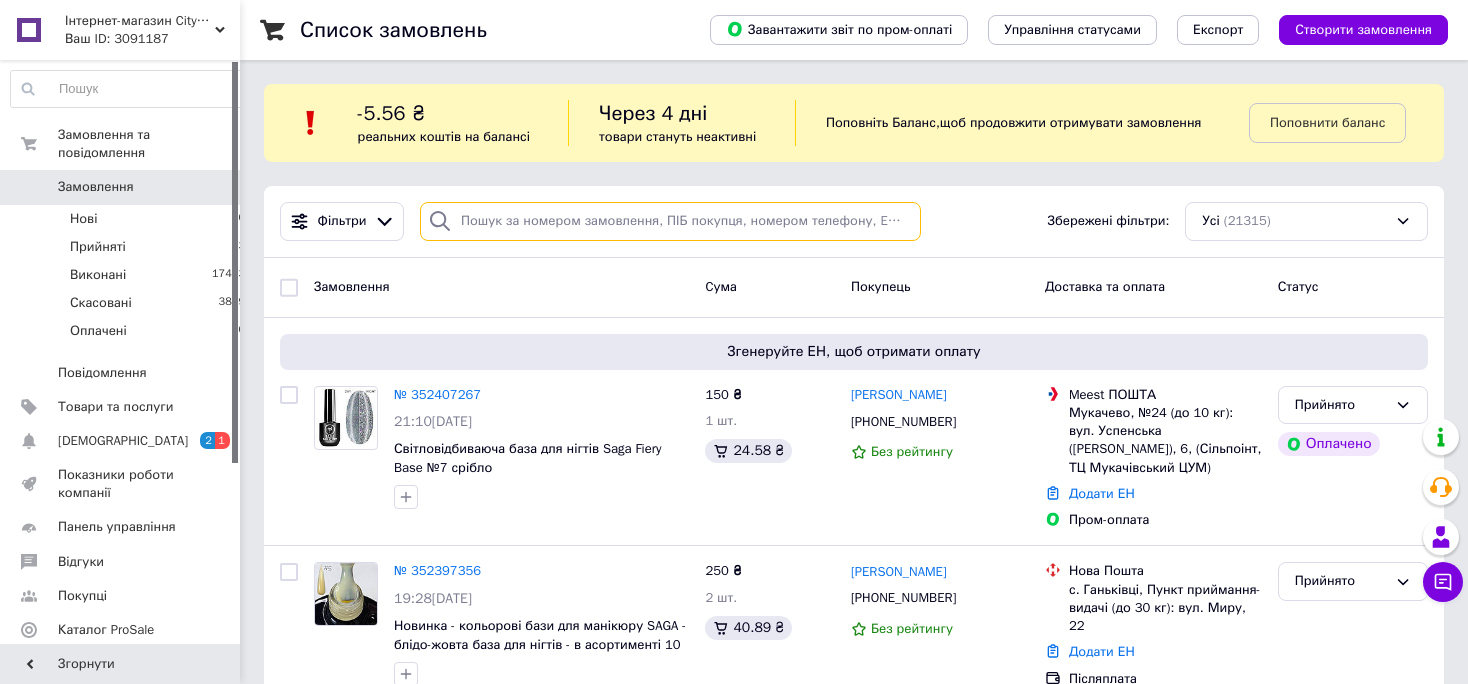 paste on "380682266723" 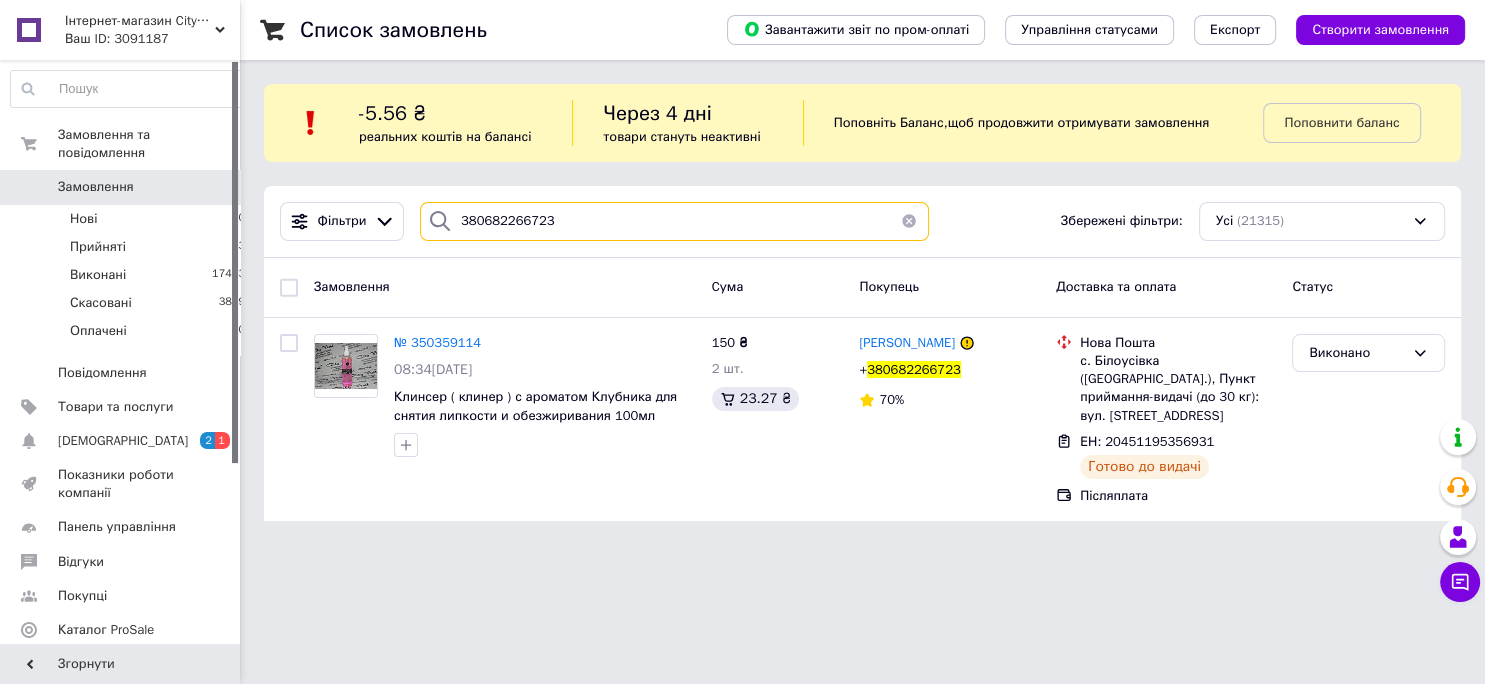 type on "380682266723" 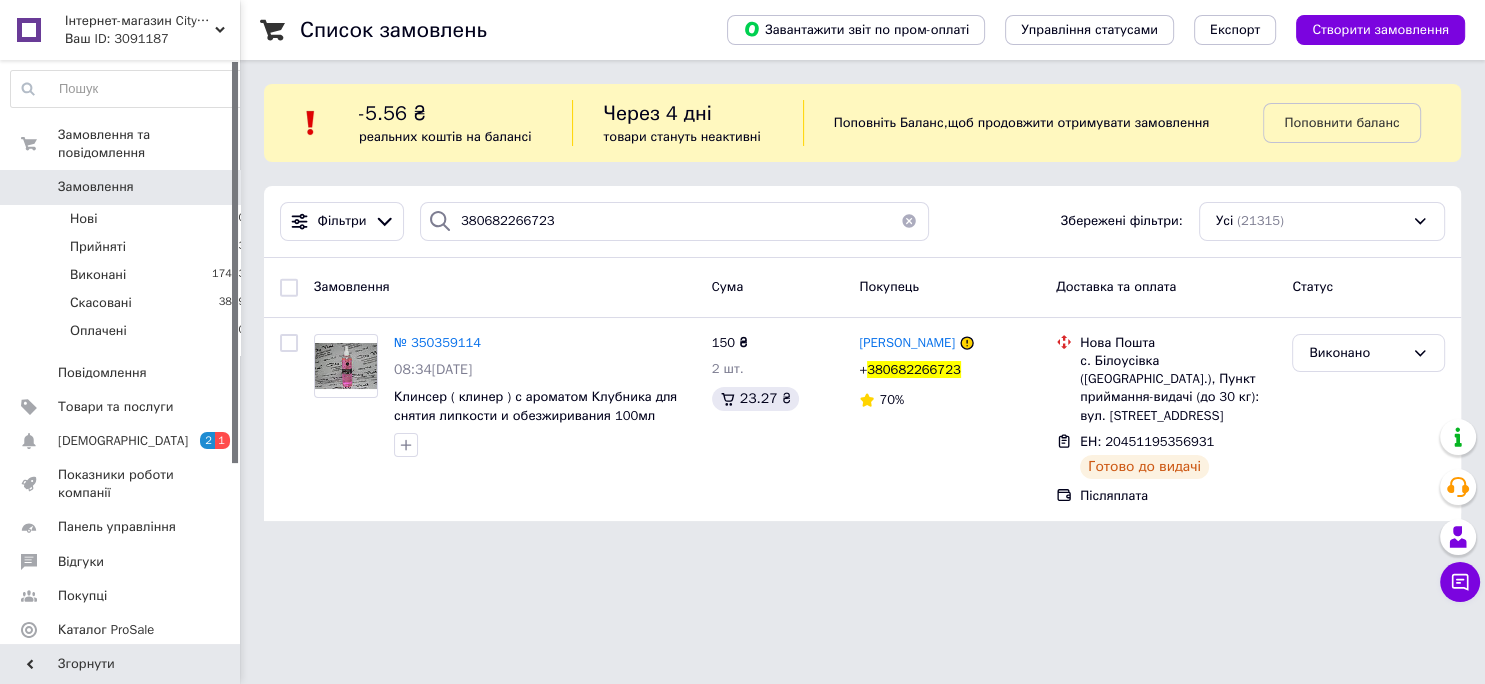 click at bounding box center (909, 221) 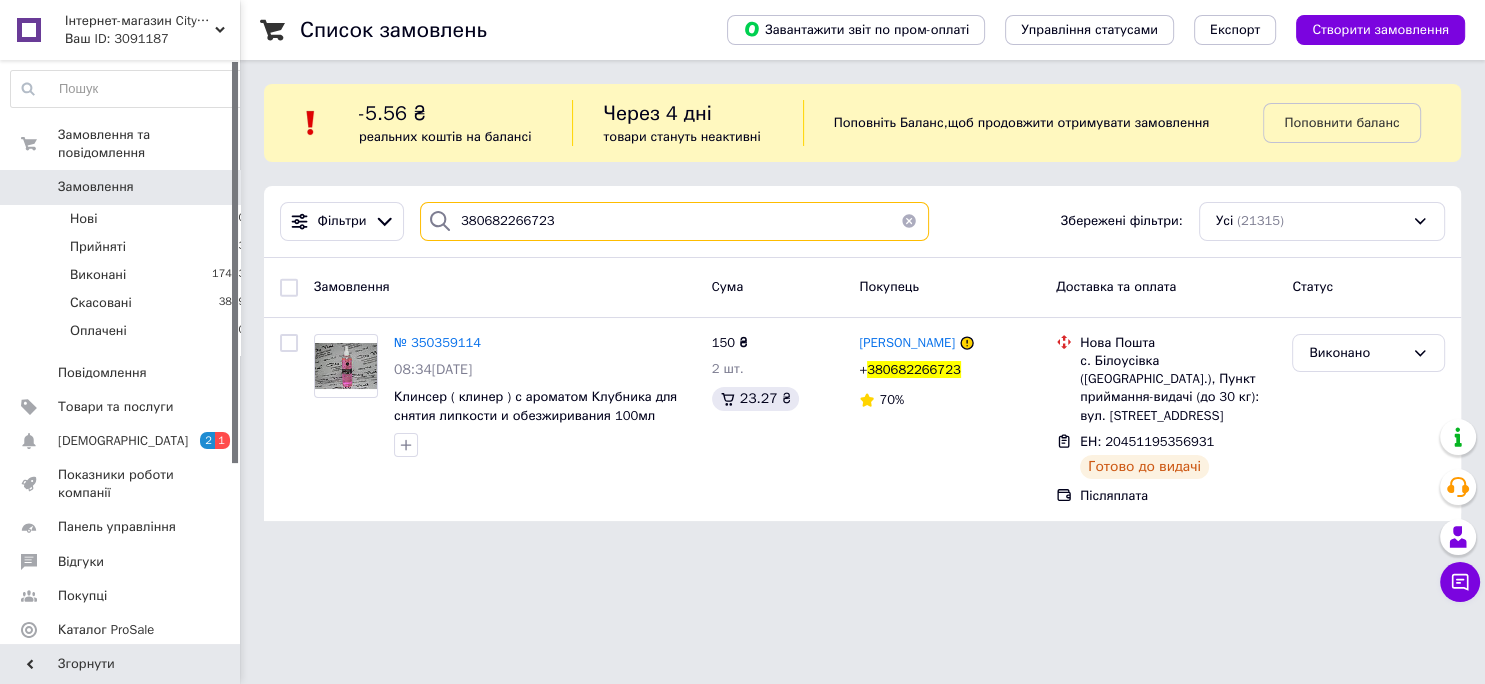 type 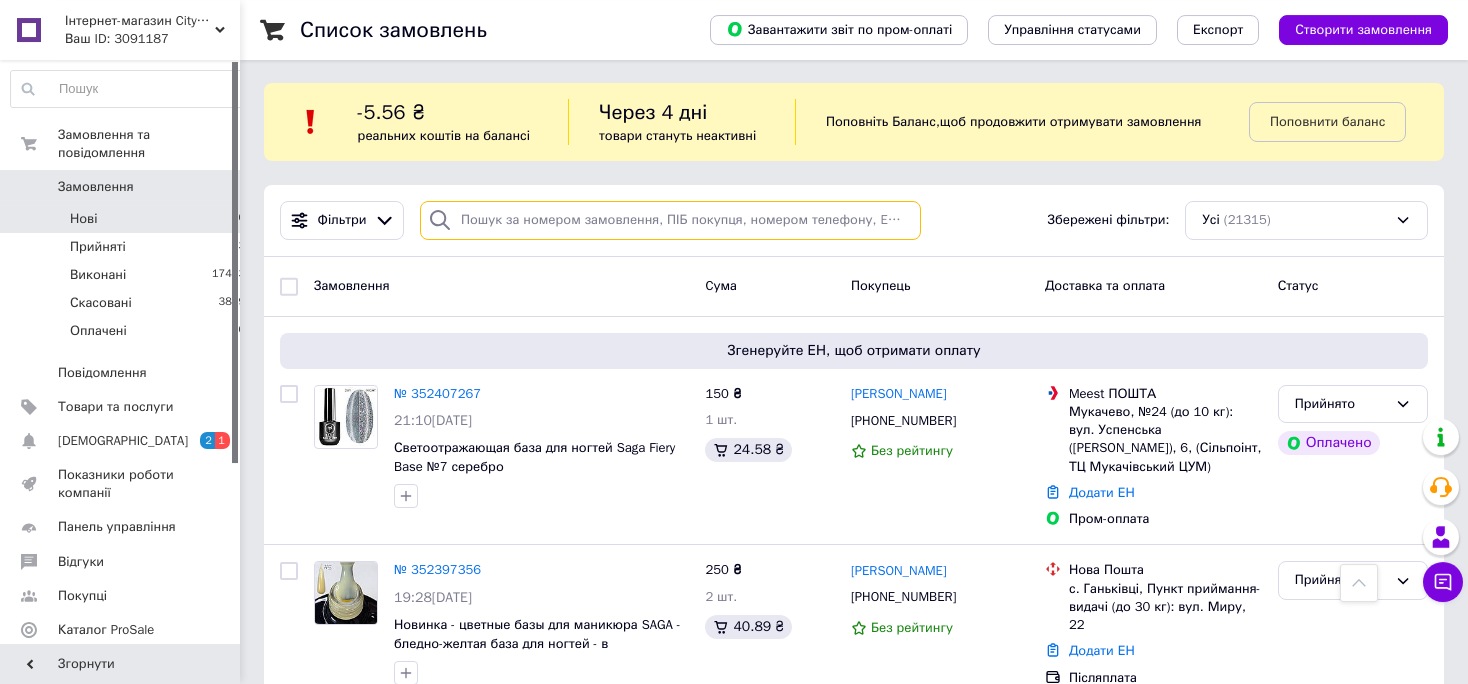 scroll, scrollTop: 0, scrollLeft: 0, axis: both 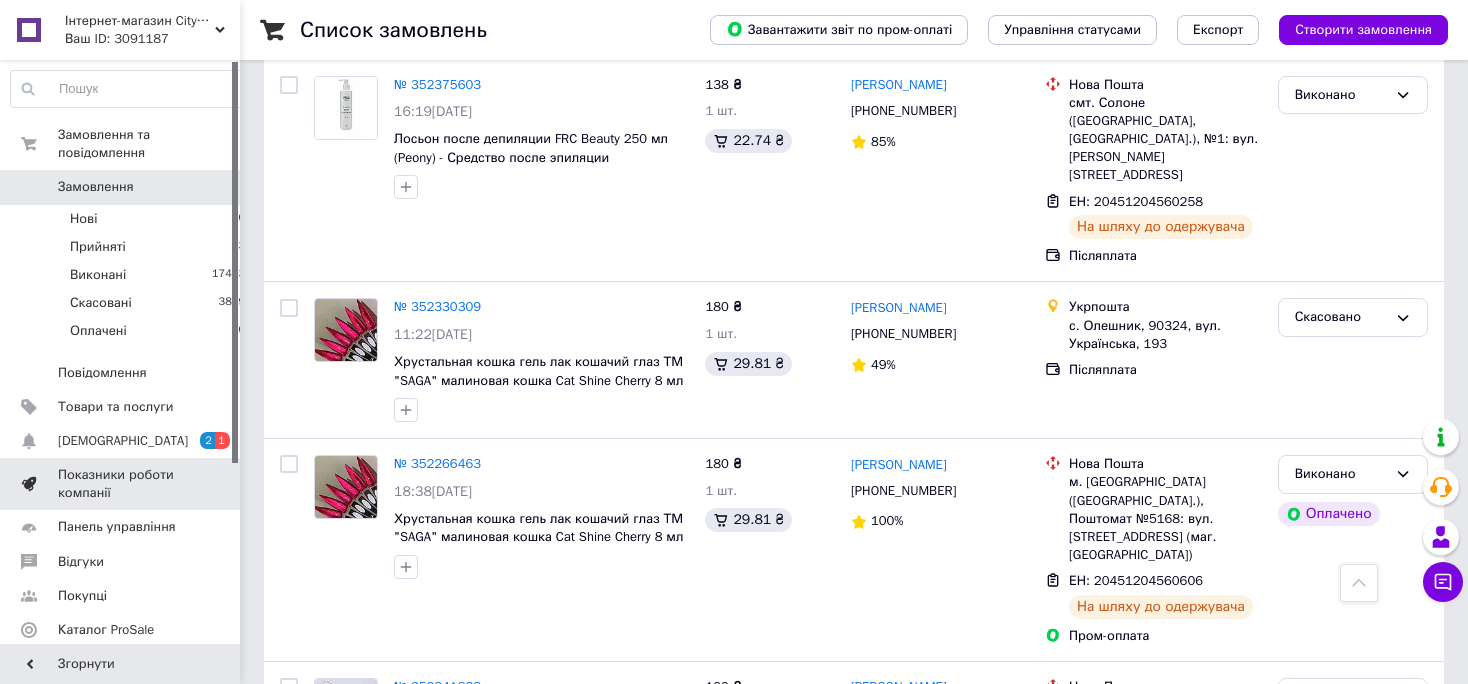 click on "Показники роботи компанії" at bounding box center [121, 484] 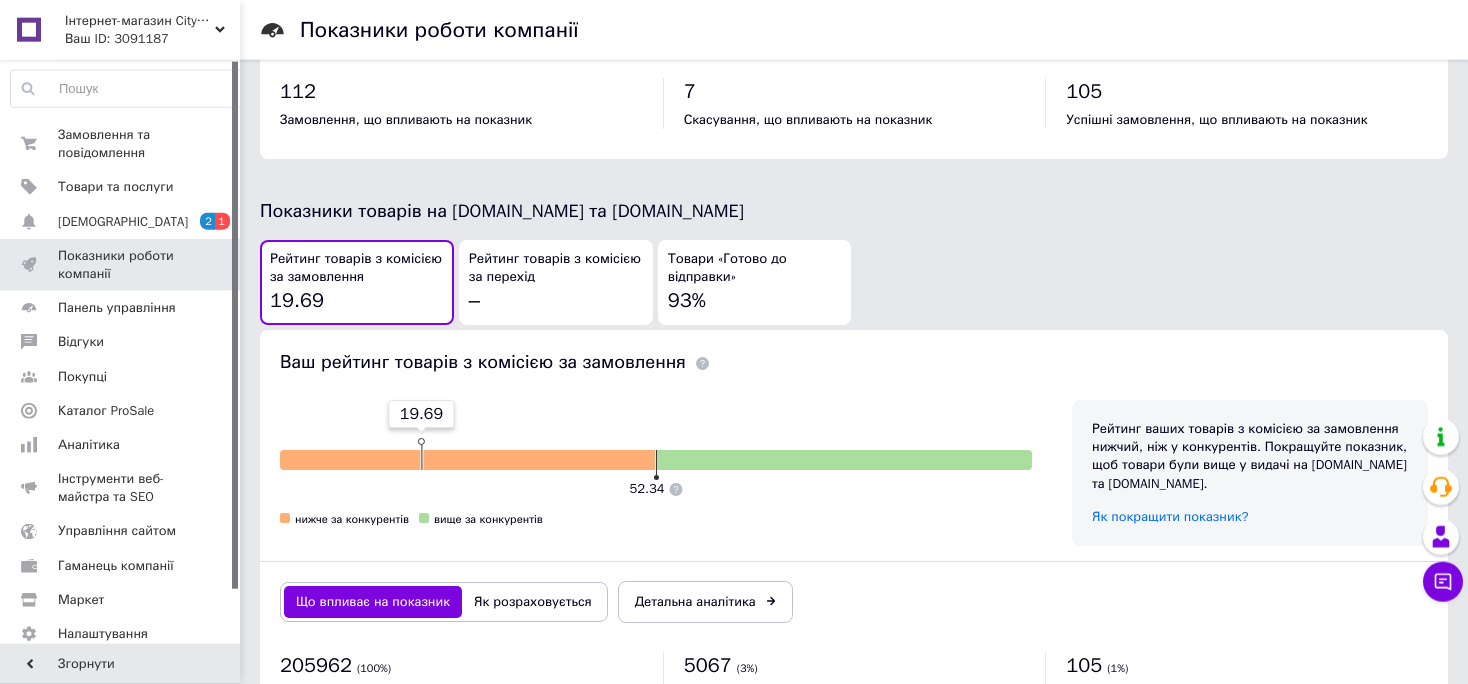scroll, scrollTop: 950, scrollLeft: 0, axis: vertical 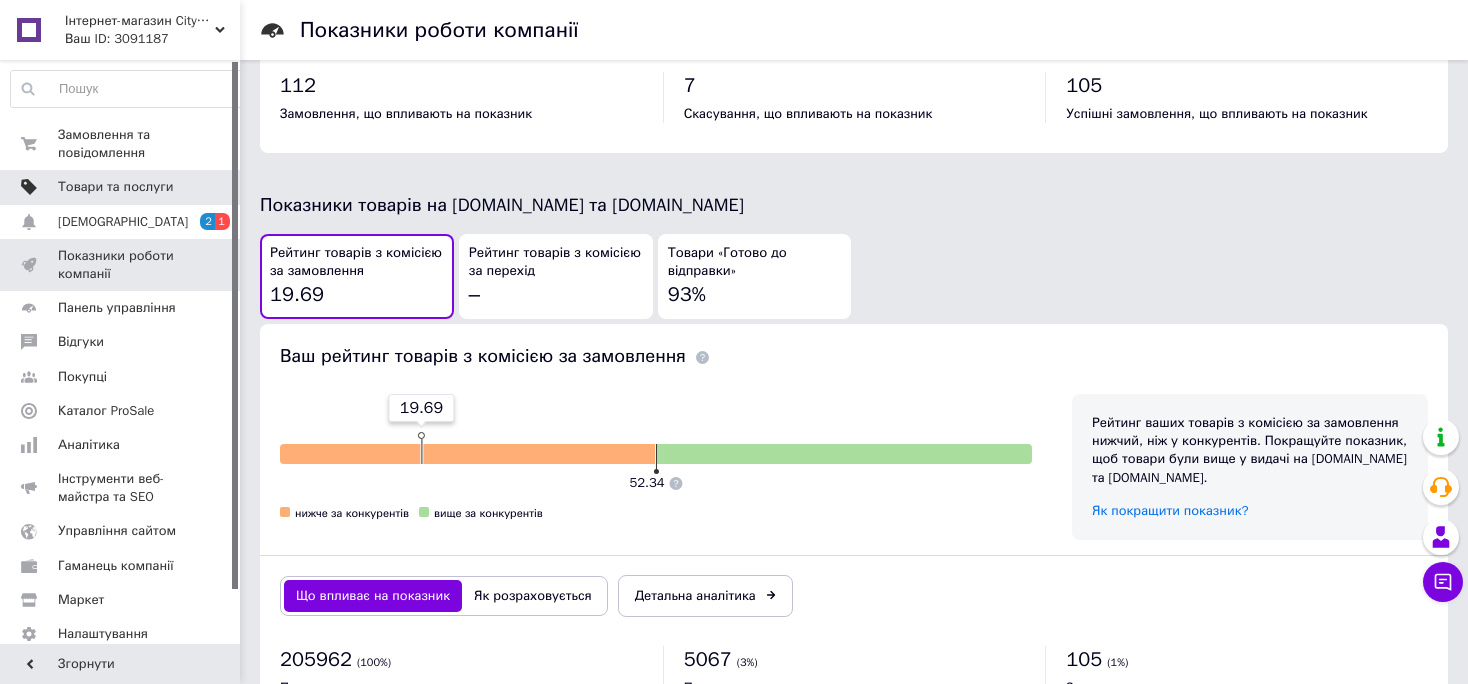 click on "Товари та послуги" at bounding box center [115, 187] 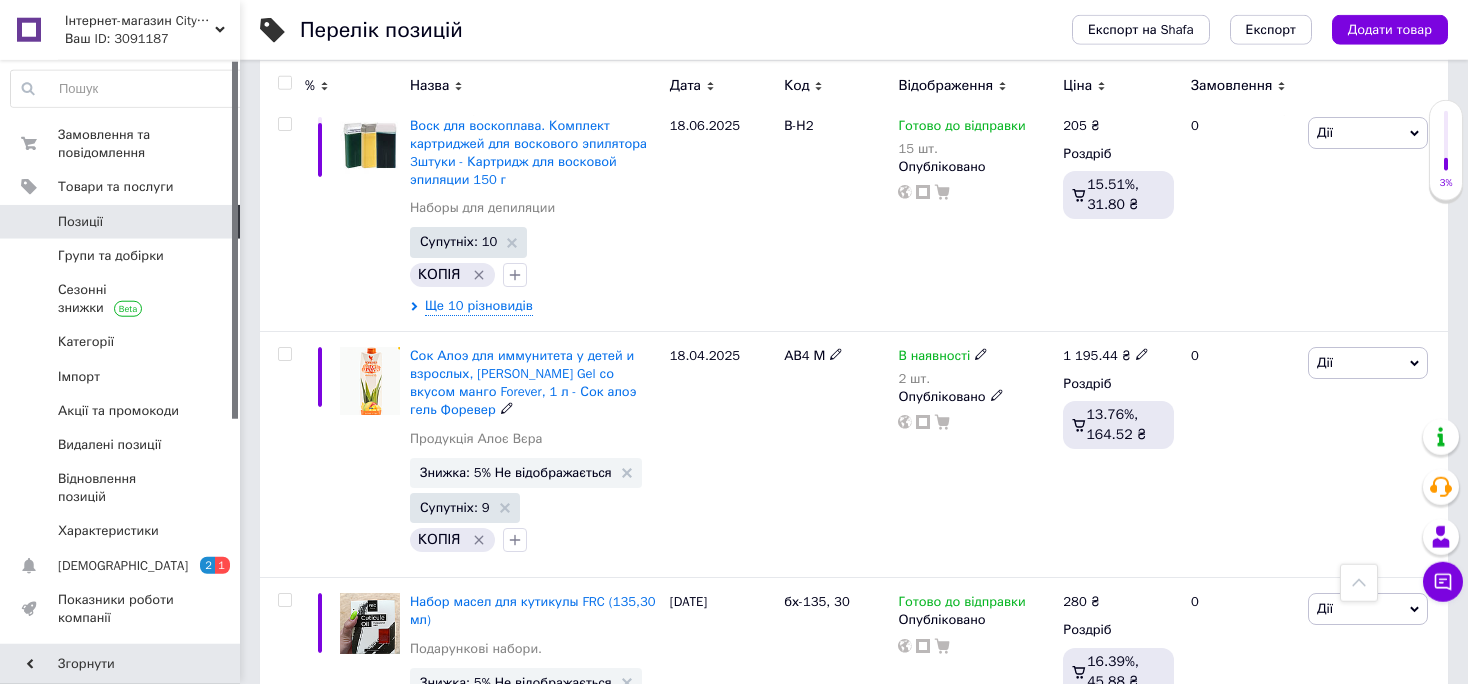 scroll, scrollTop: 3696, scrollLeft: 0, axis: vertical 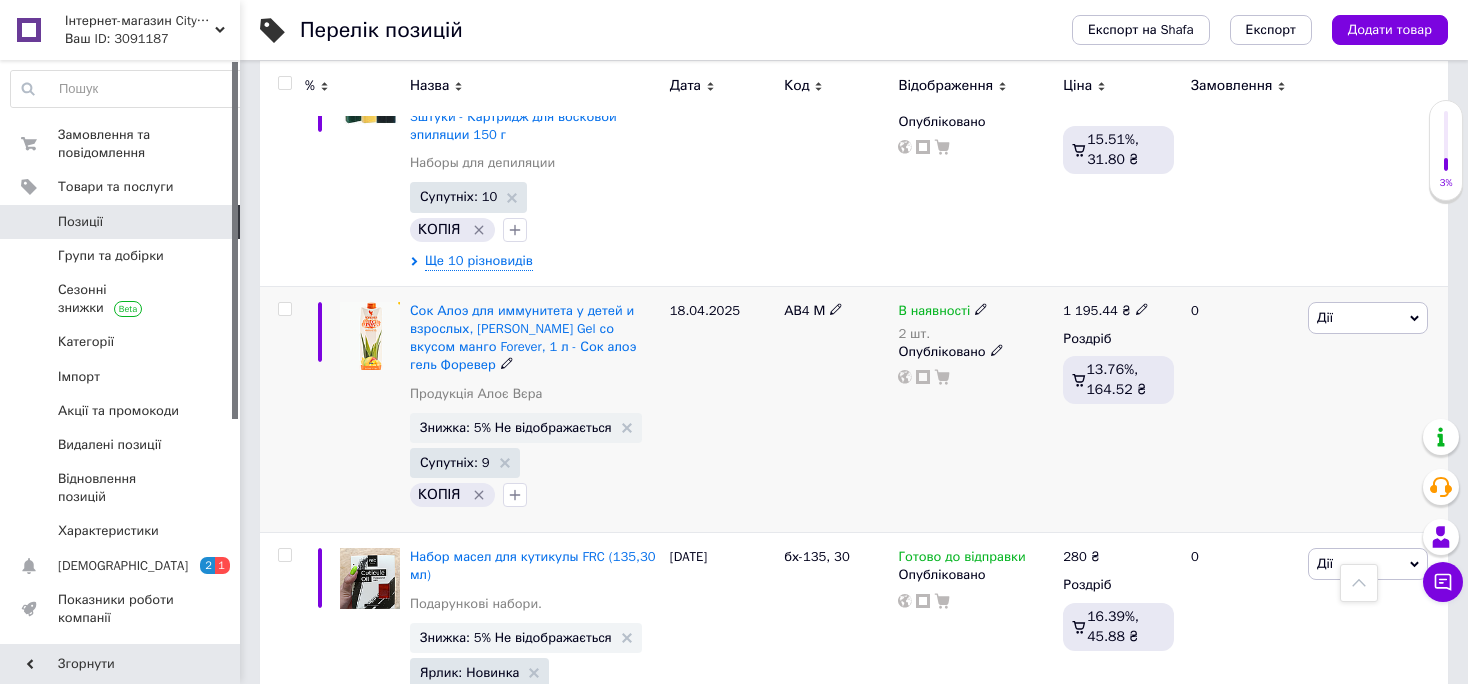 click on "Дії" at bounding box center [1368, 318] 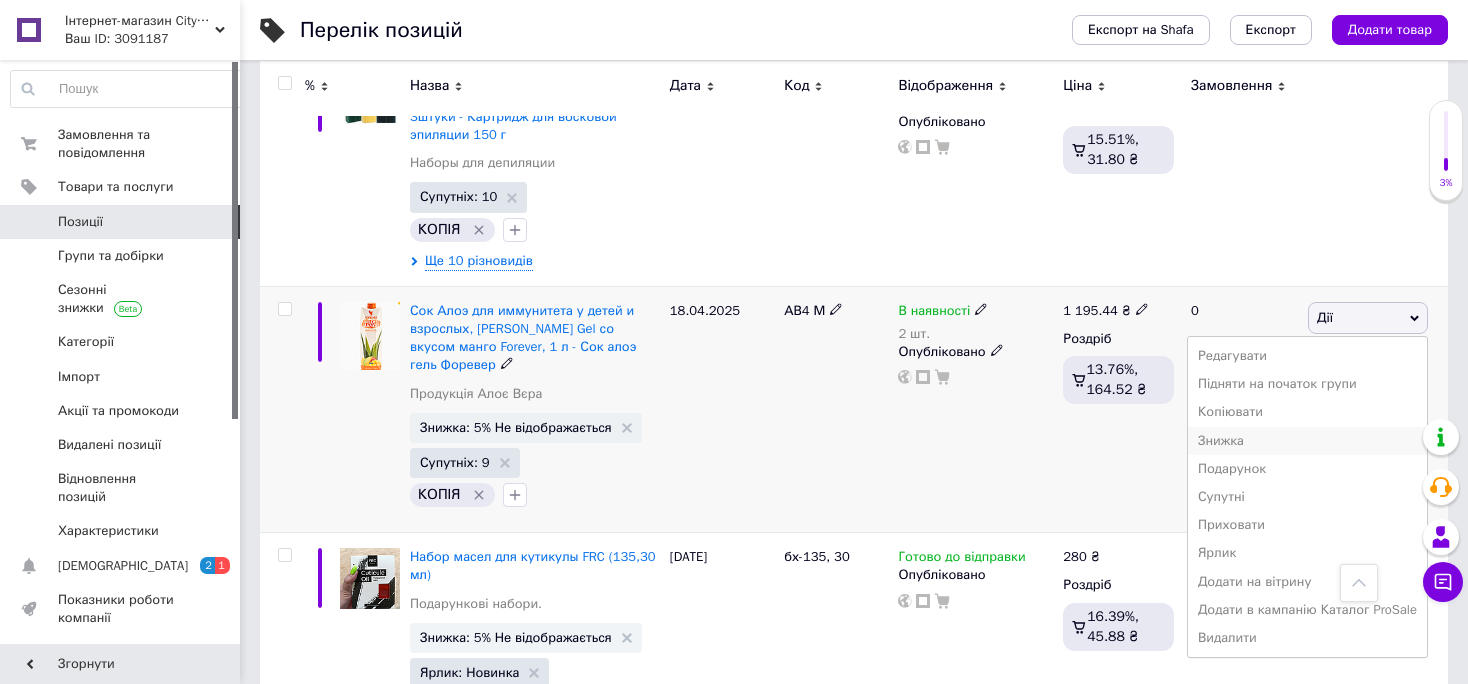 click on "Знижка" at bounding box center [1307, 441] 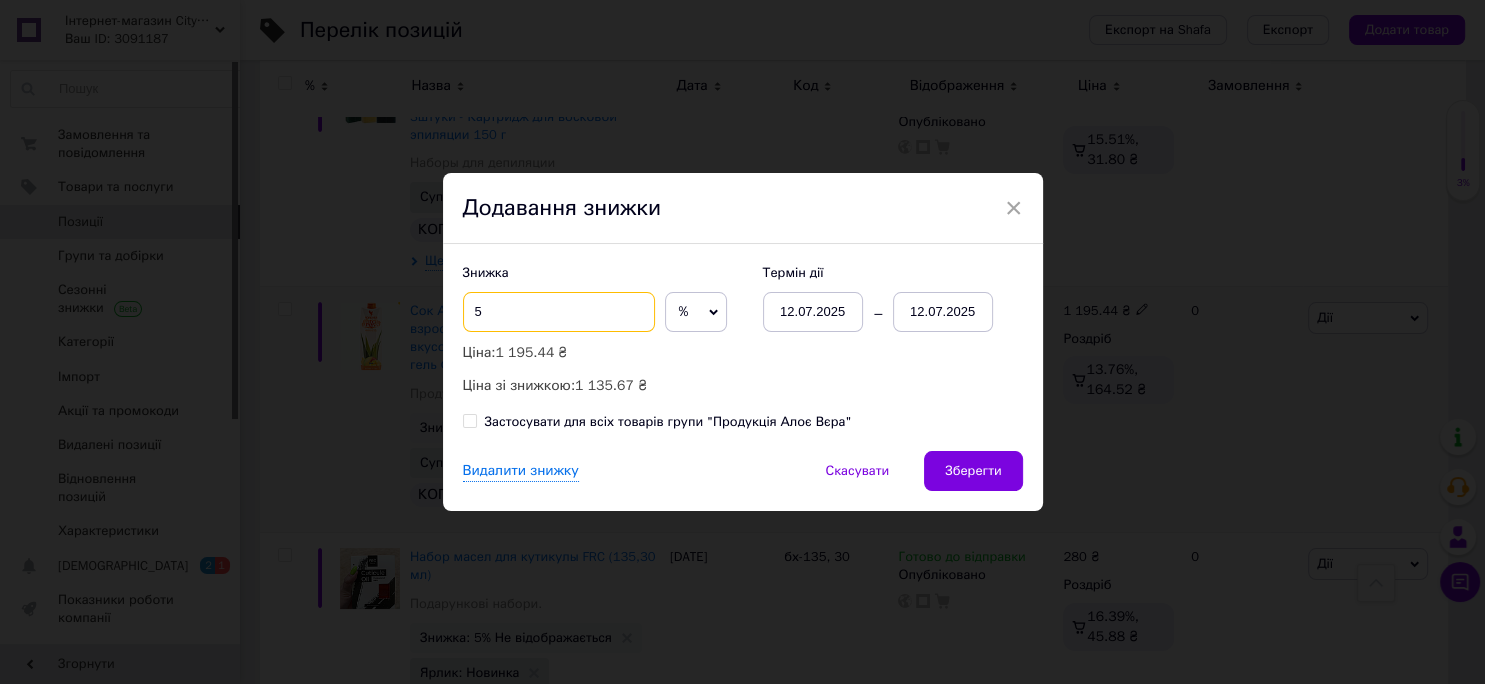 drag, startPoint x: 506, startPoint y: 319, endPoint x: 436, endPoint y: 319, distance: 70 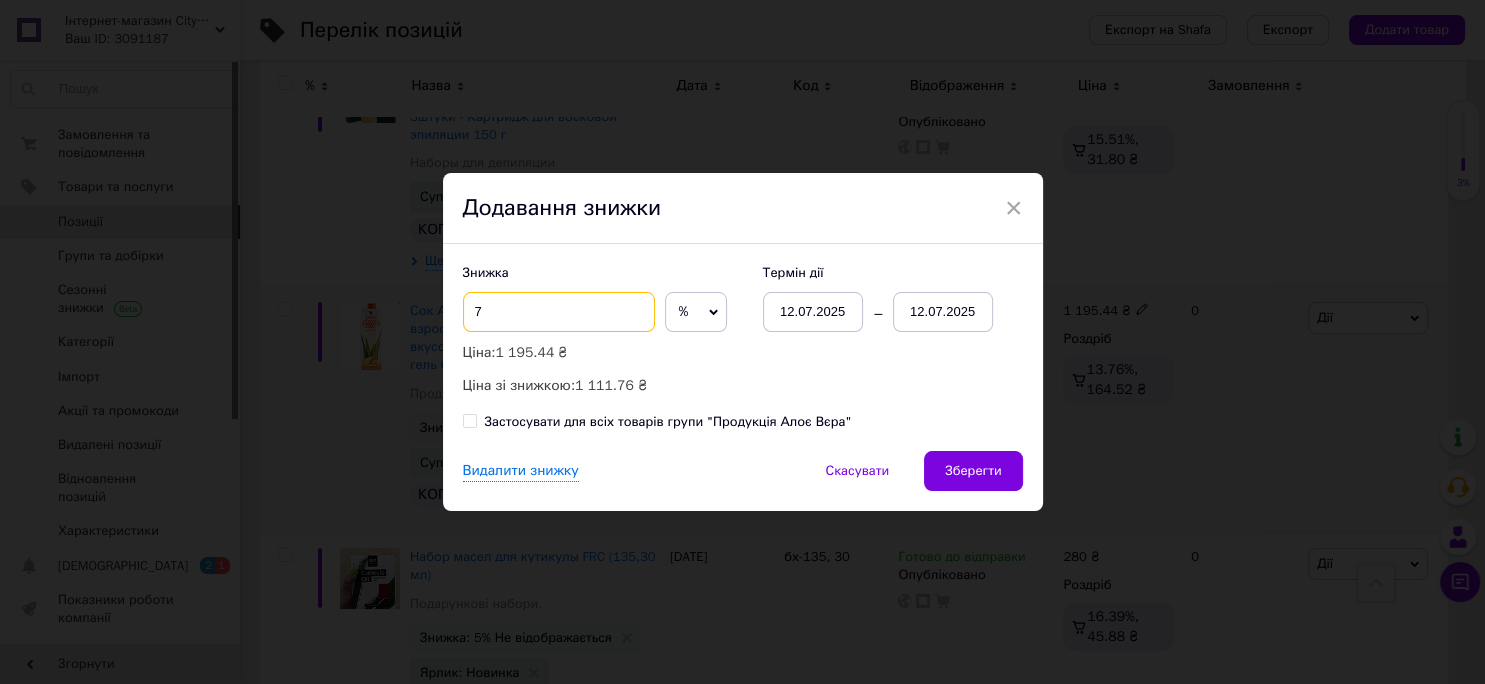 type on "7" 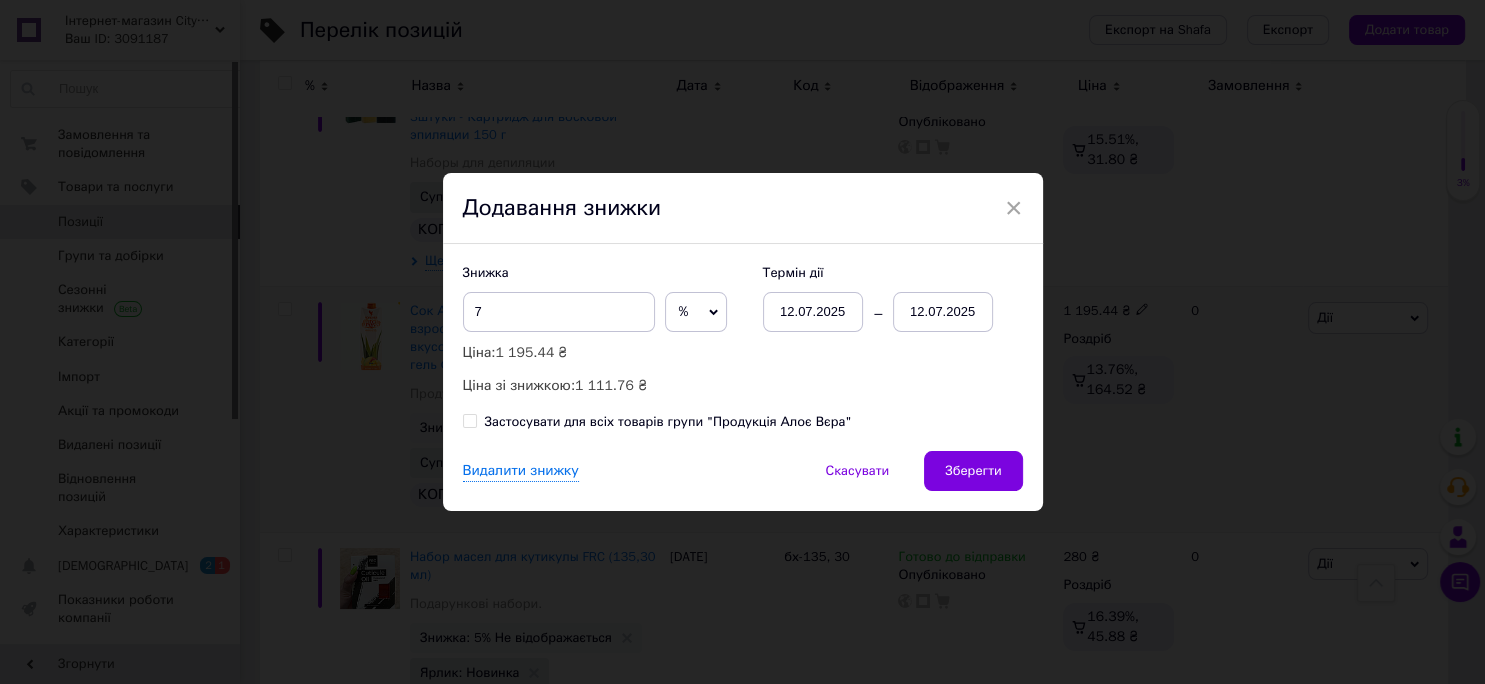 click on "12.07.2025" at bounding box center (943, 312) 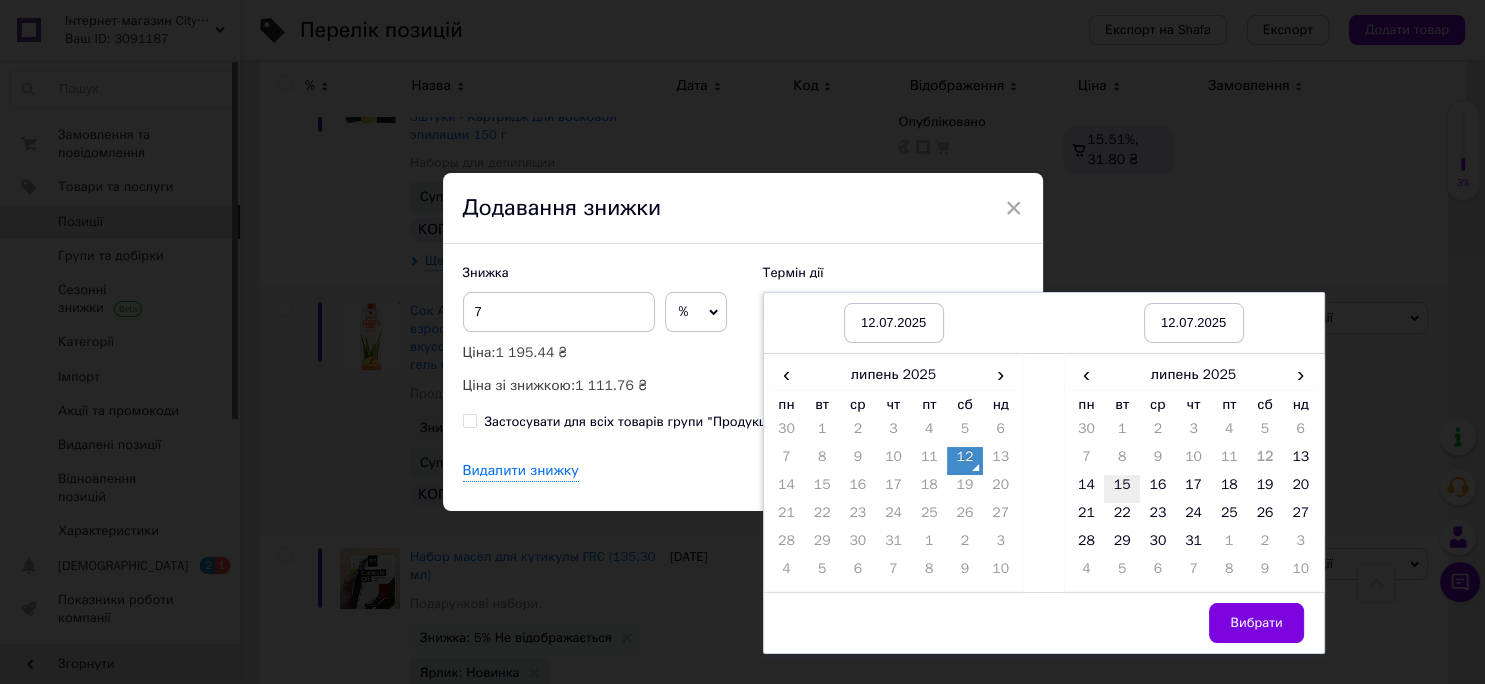 click on "15" at bounding box center (1122, 489) 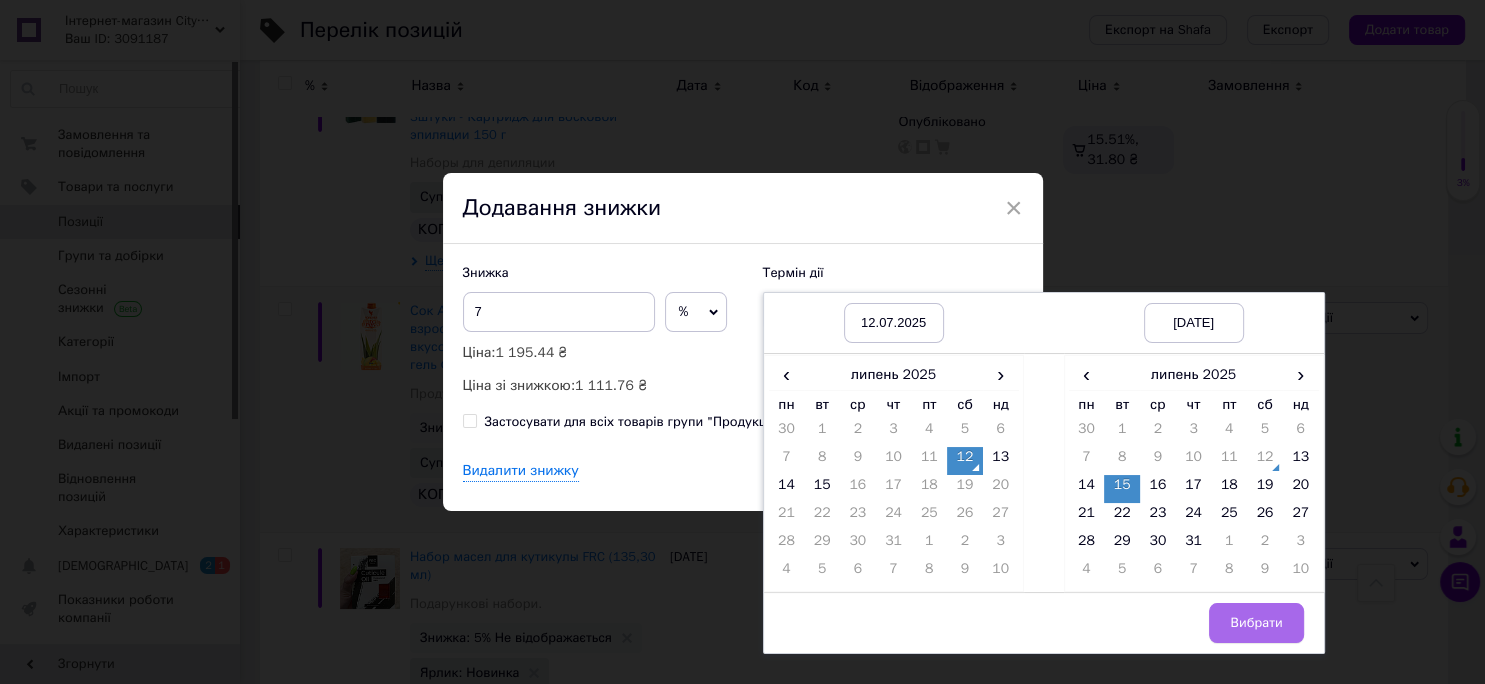 click on "Вибрати" at bounding box center (1256, 623) 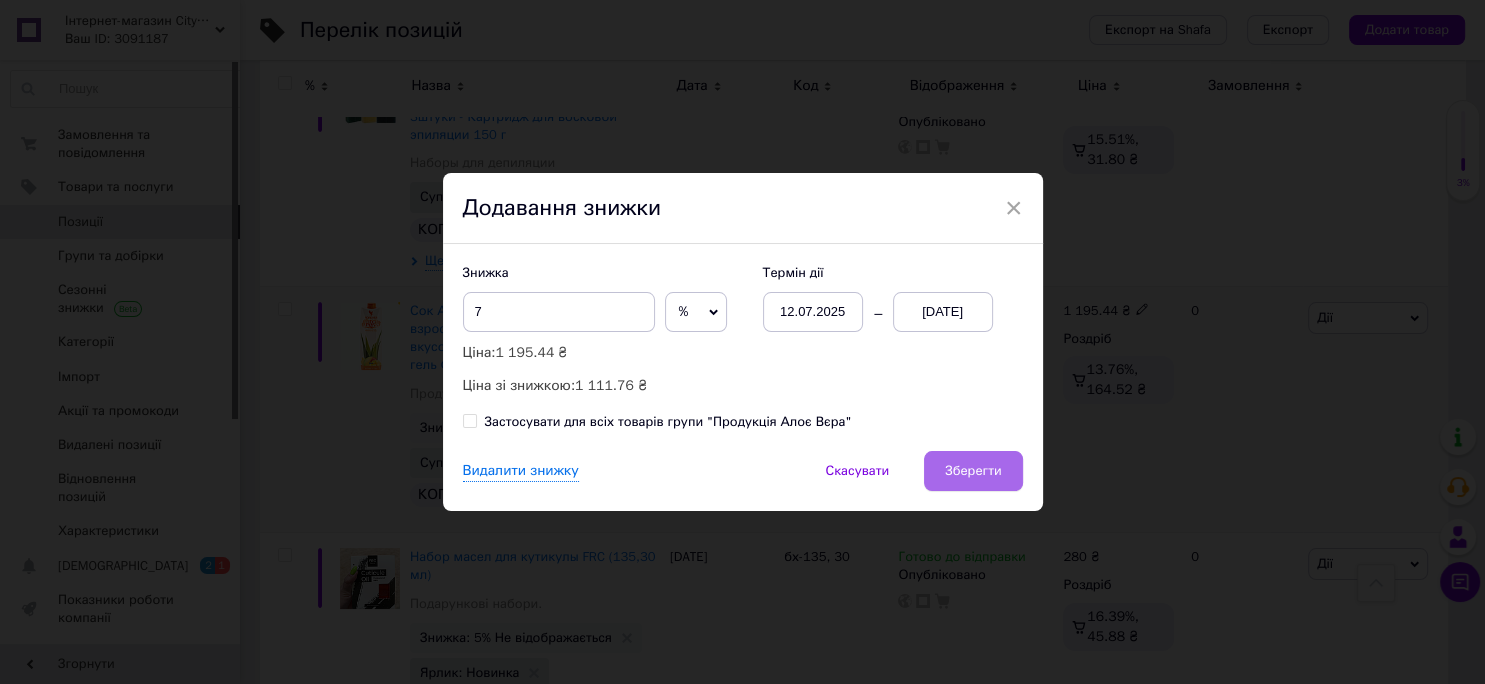 click on "Зберегти" at bounding box center [973, 471] 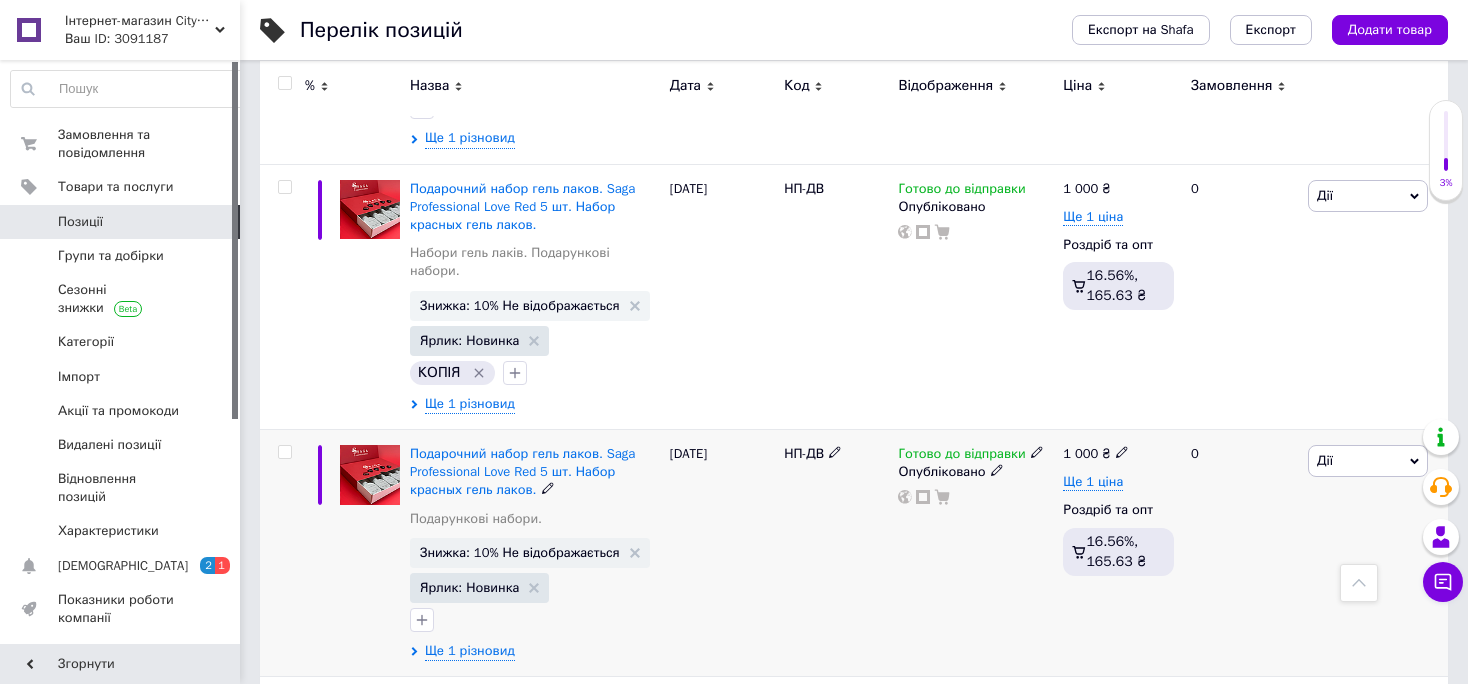 scroll, scrollTop: 4435, scrollLeft: 0, axis: vertical 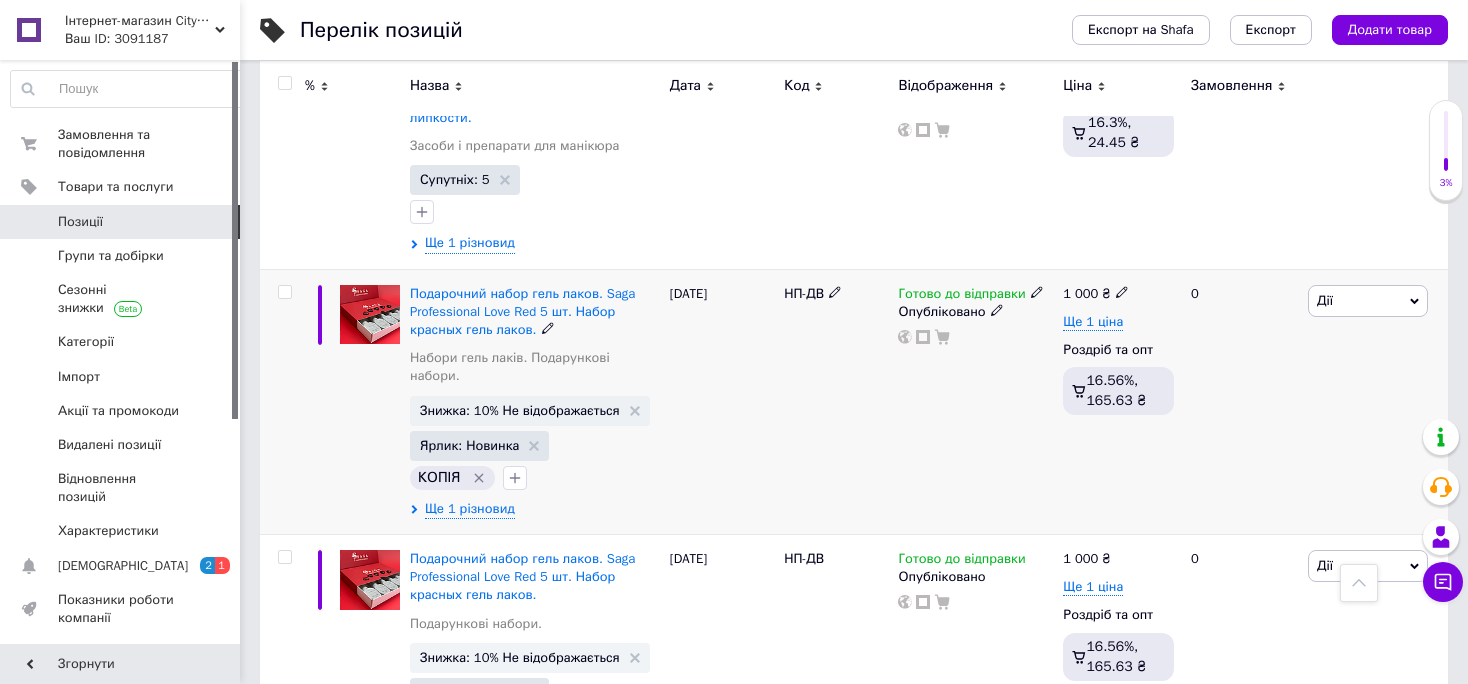 click at bounding box center (284, 292) 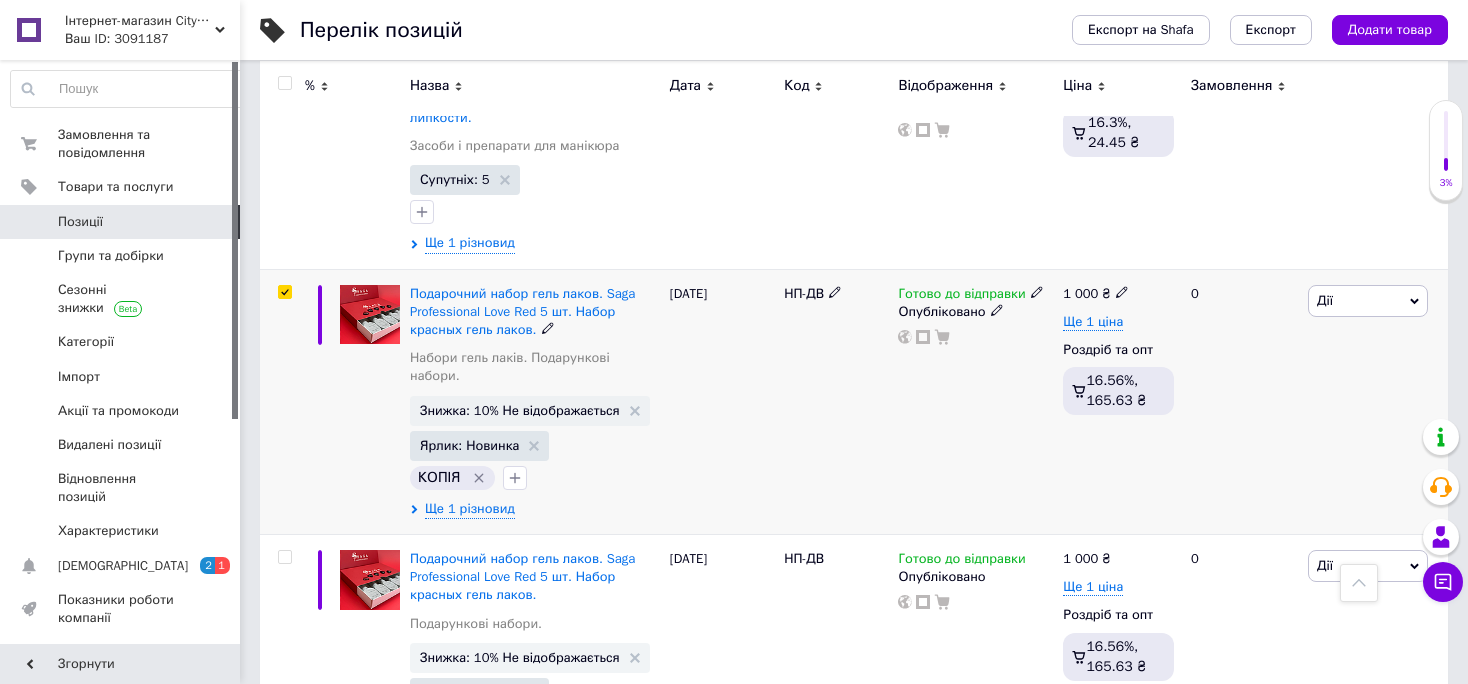 checkbox on "true" 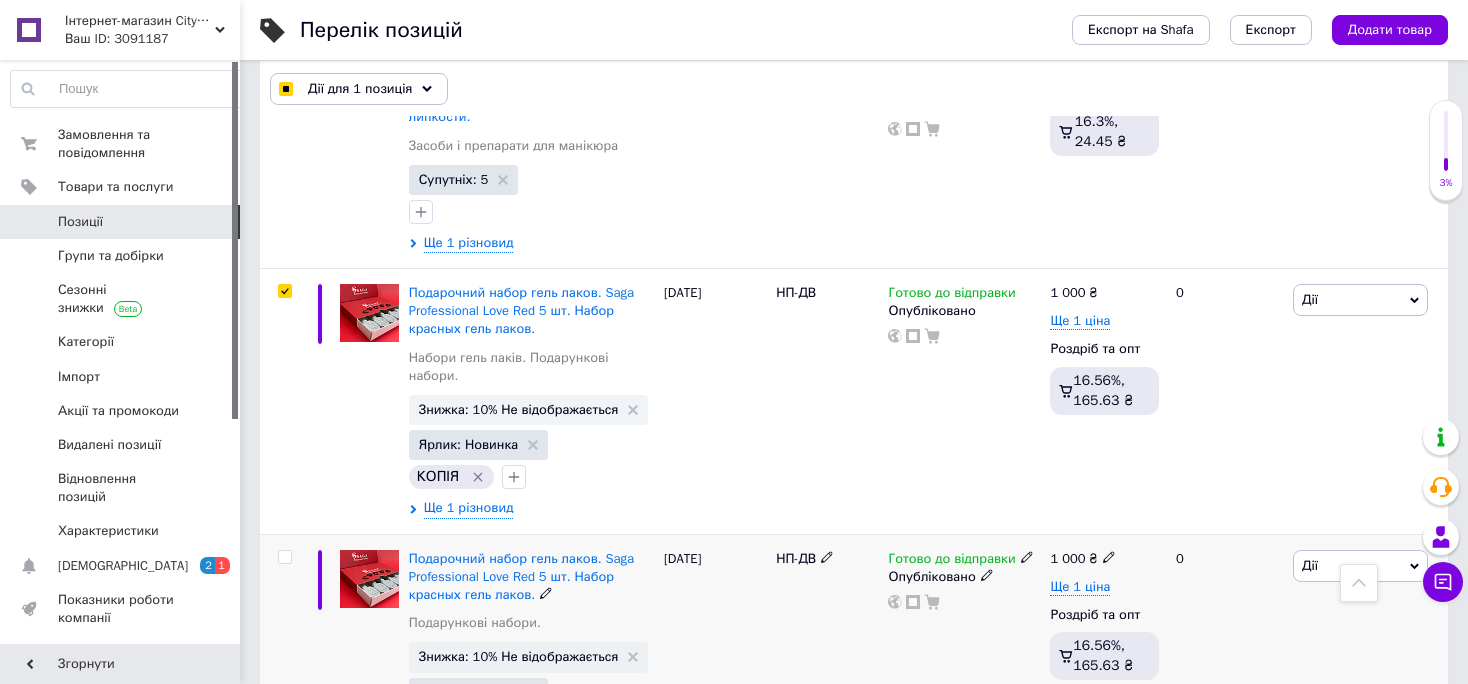 scroll, scrollTop: 4471, scrollLeft: 0, axis: vertical 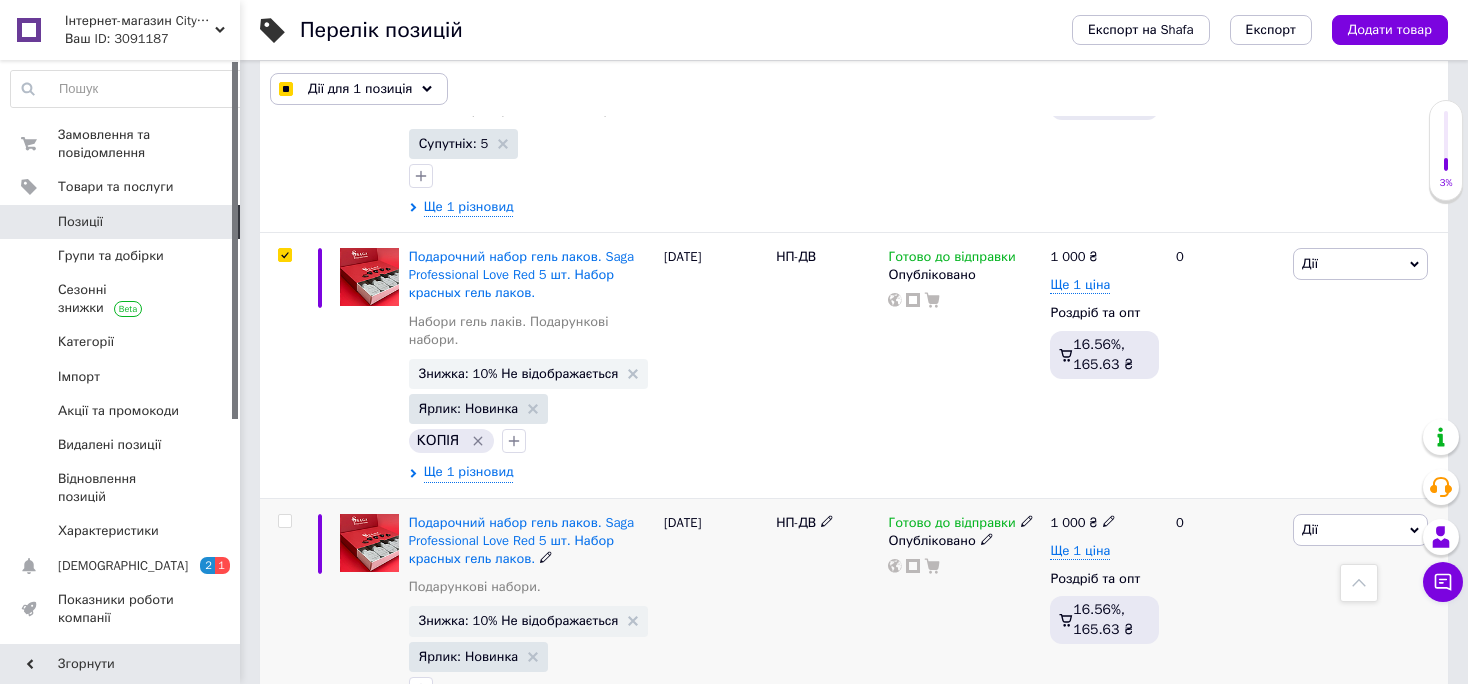 click at bounding box center (285, 521) 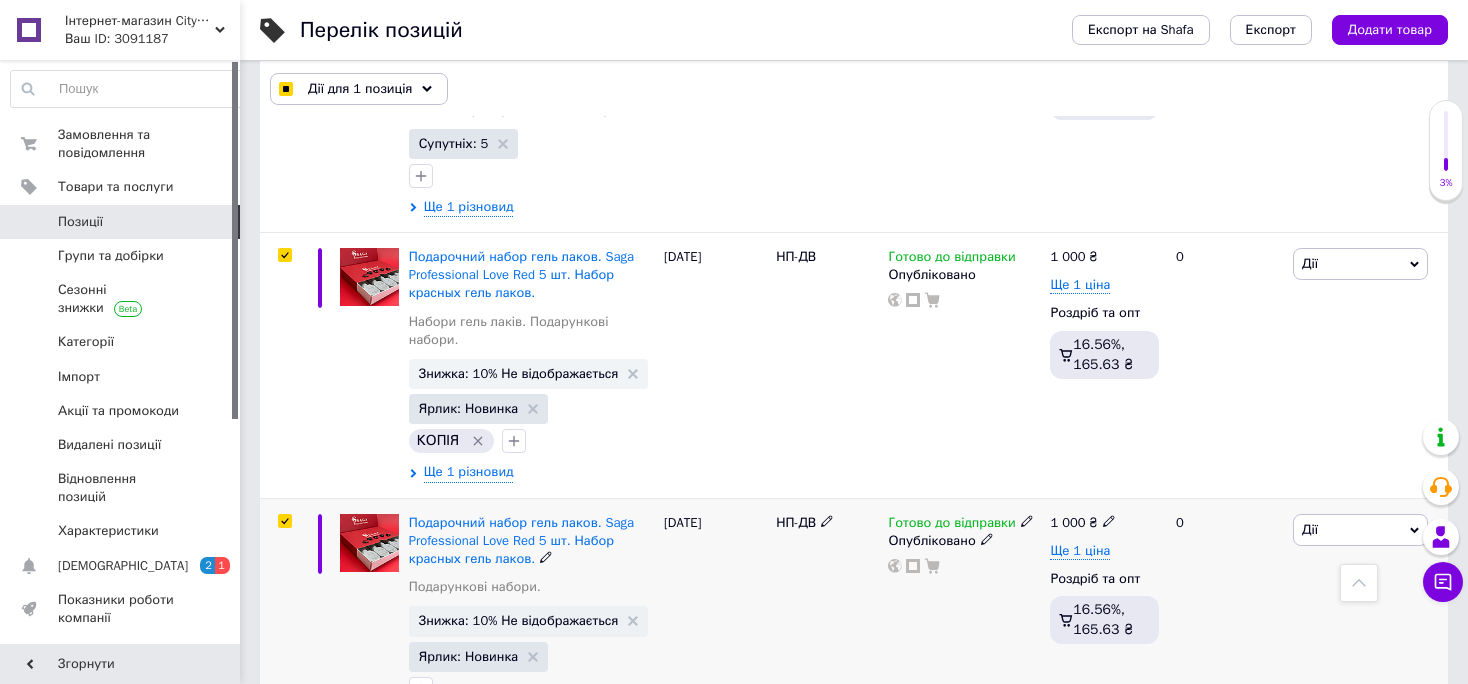 checkbox on "true" 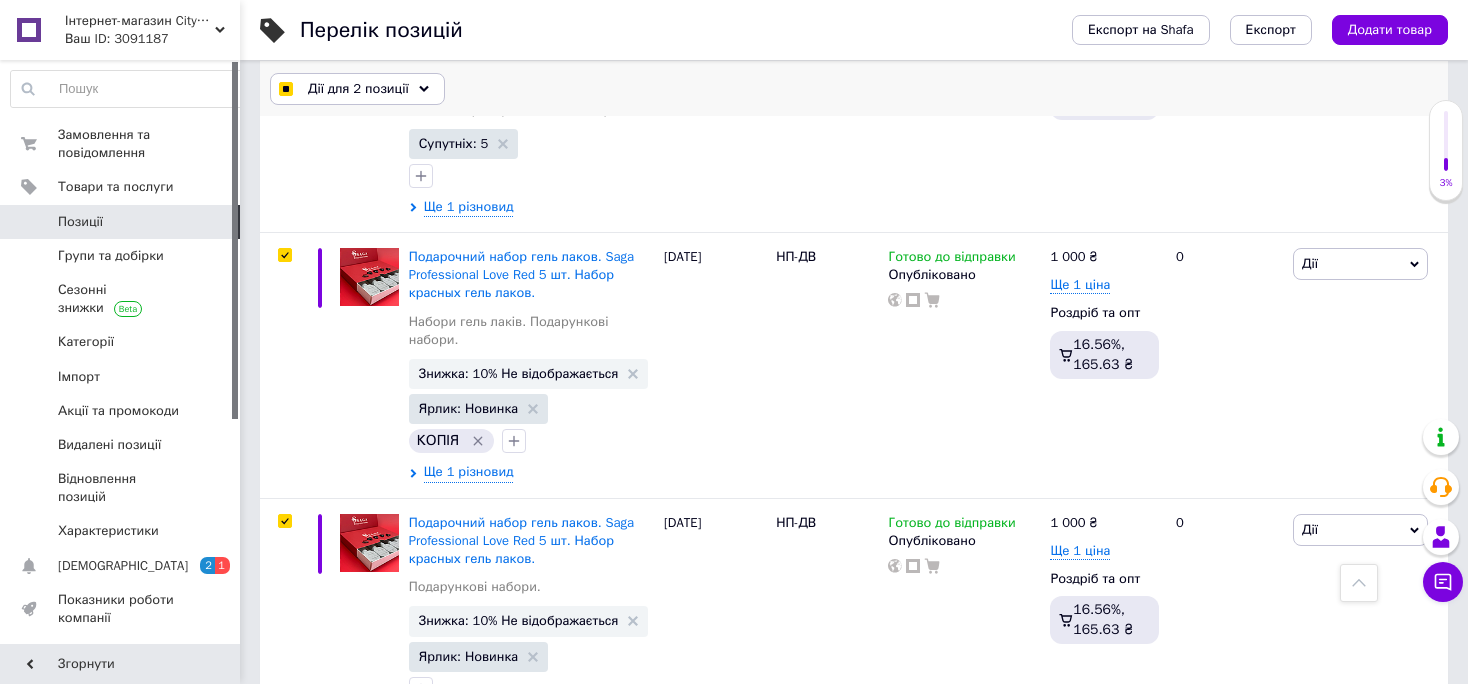 click on "Дії для 2 позиції" at bounding box center (358, 89) 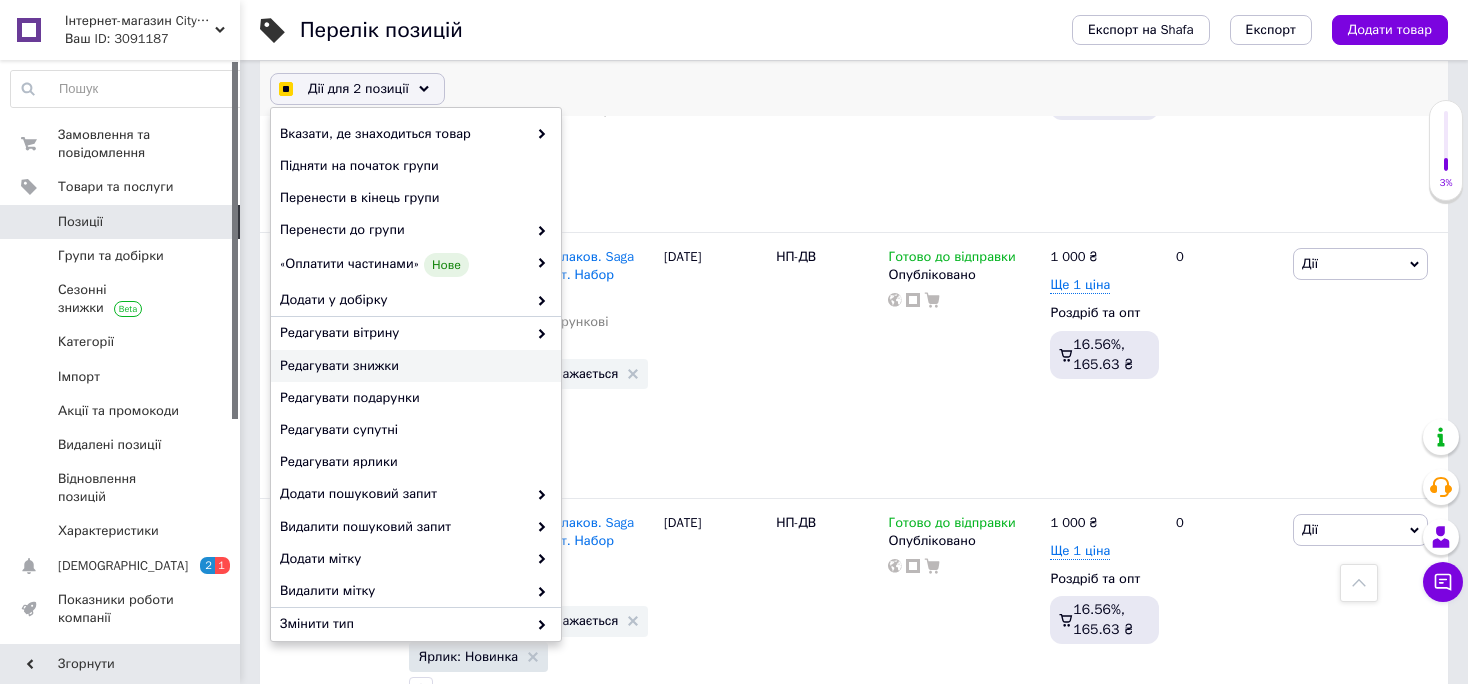 checkbox on "true" 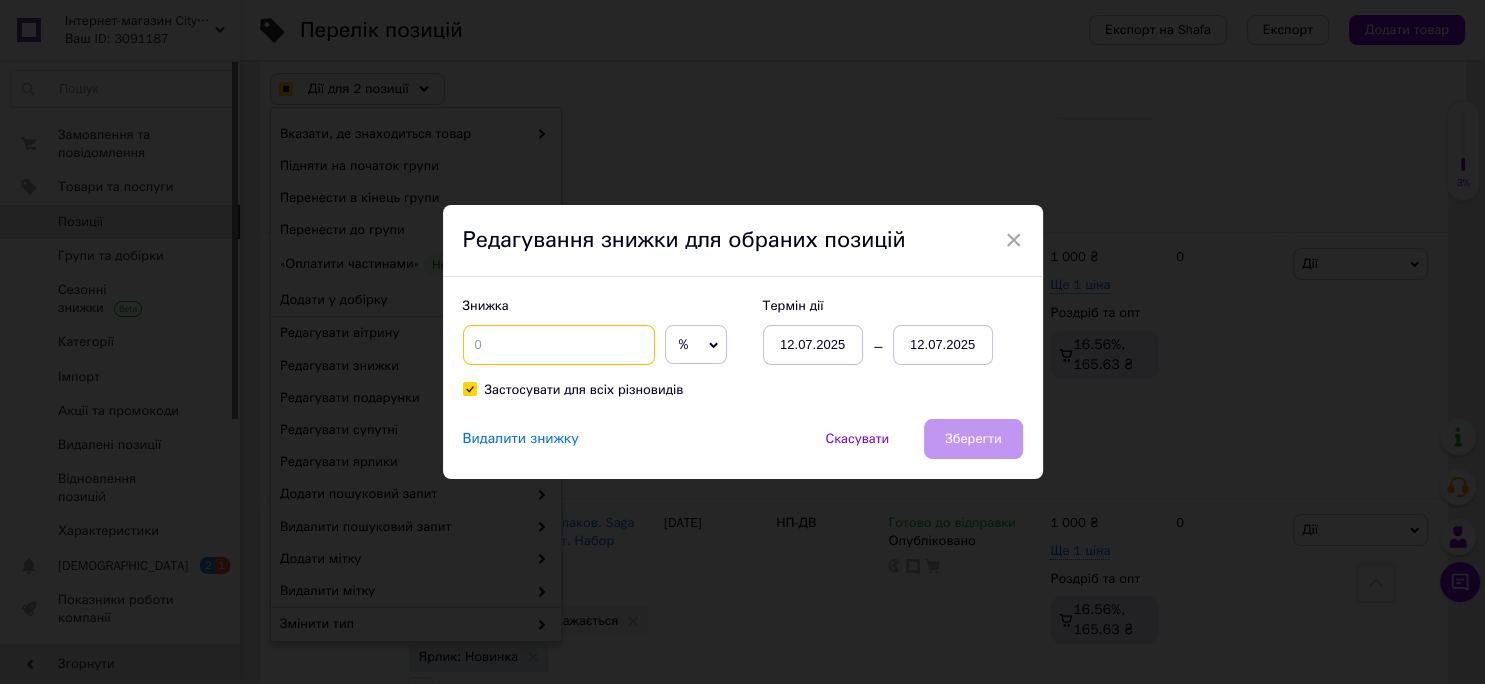 drag, startPoint x: 496, startPoint y: 343, endPoint x: 442, endPoint y: 340, distance: 54.08327 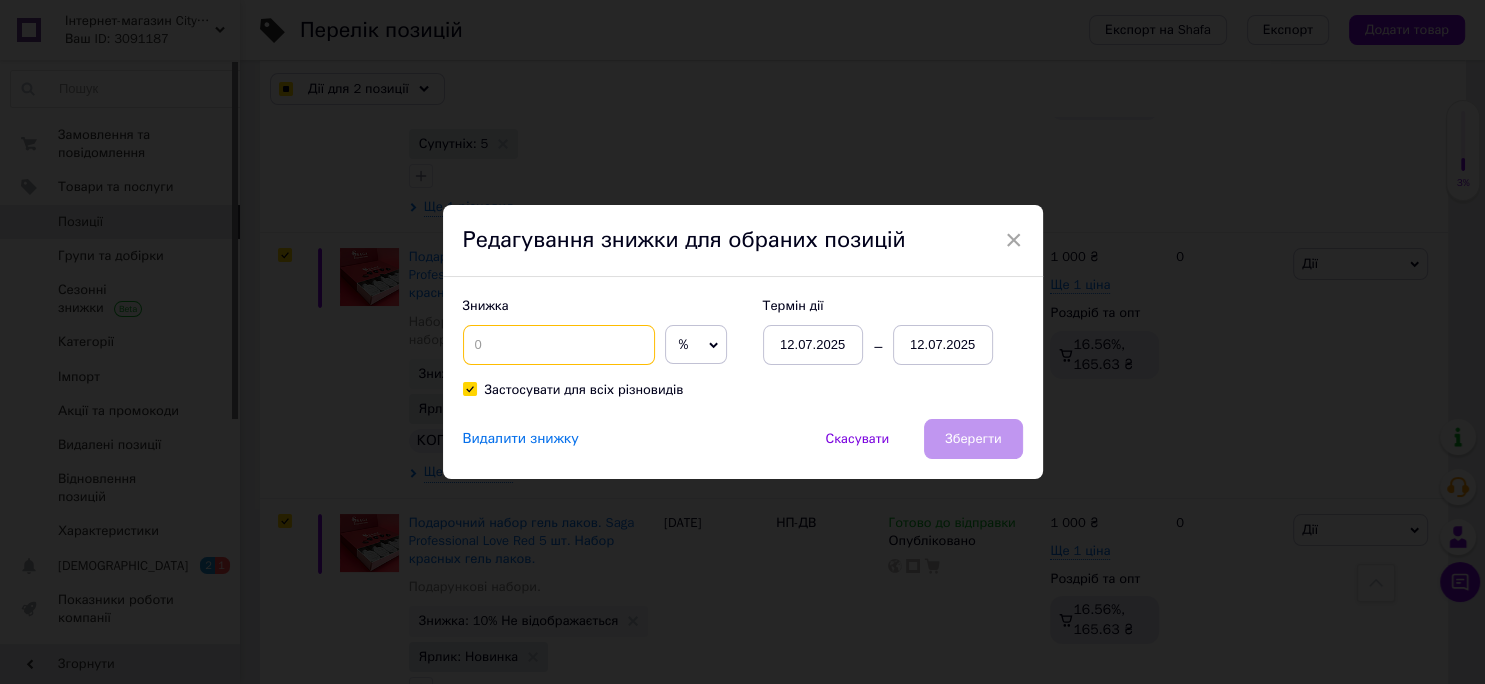 checkbox on "true" 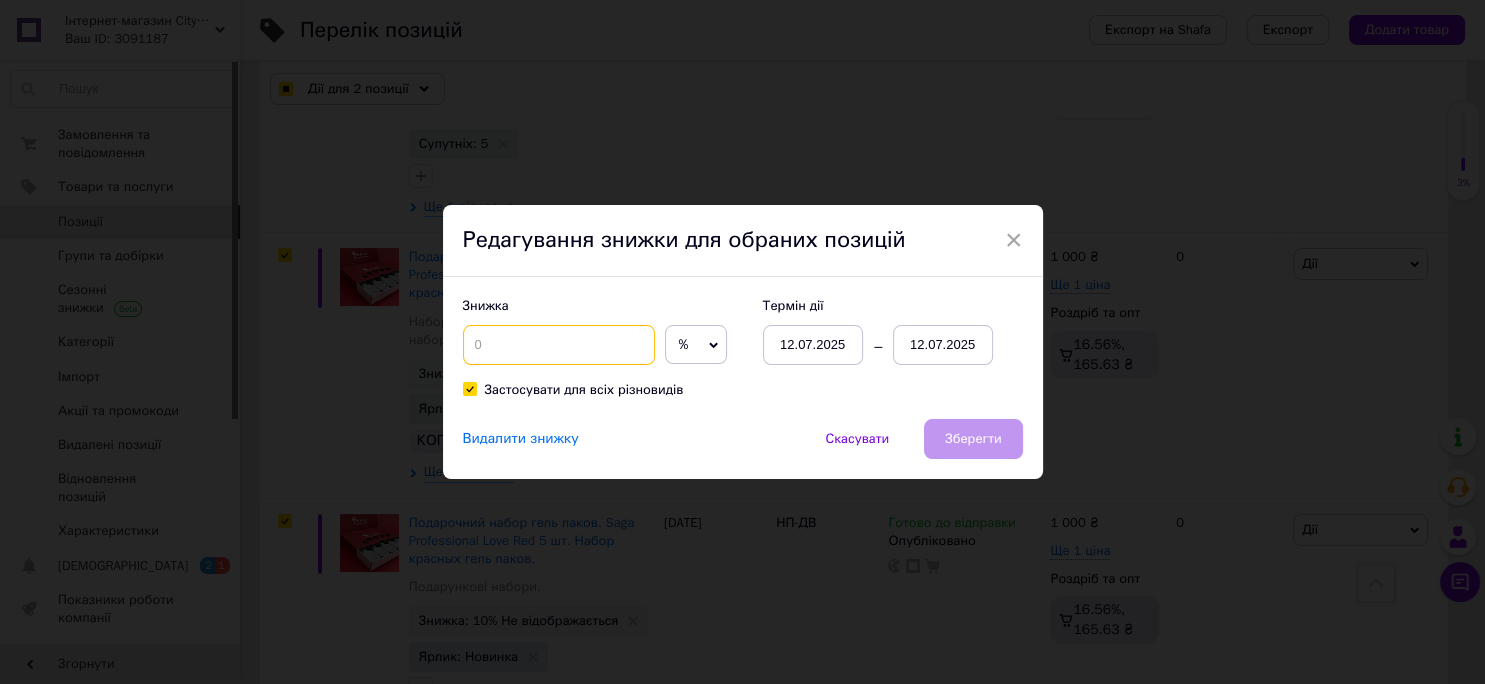 checkbox on "true" 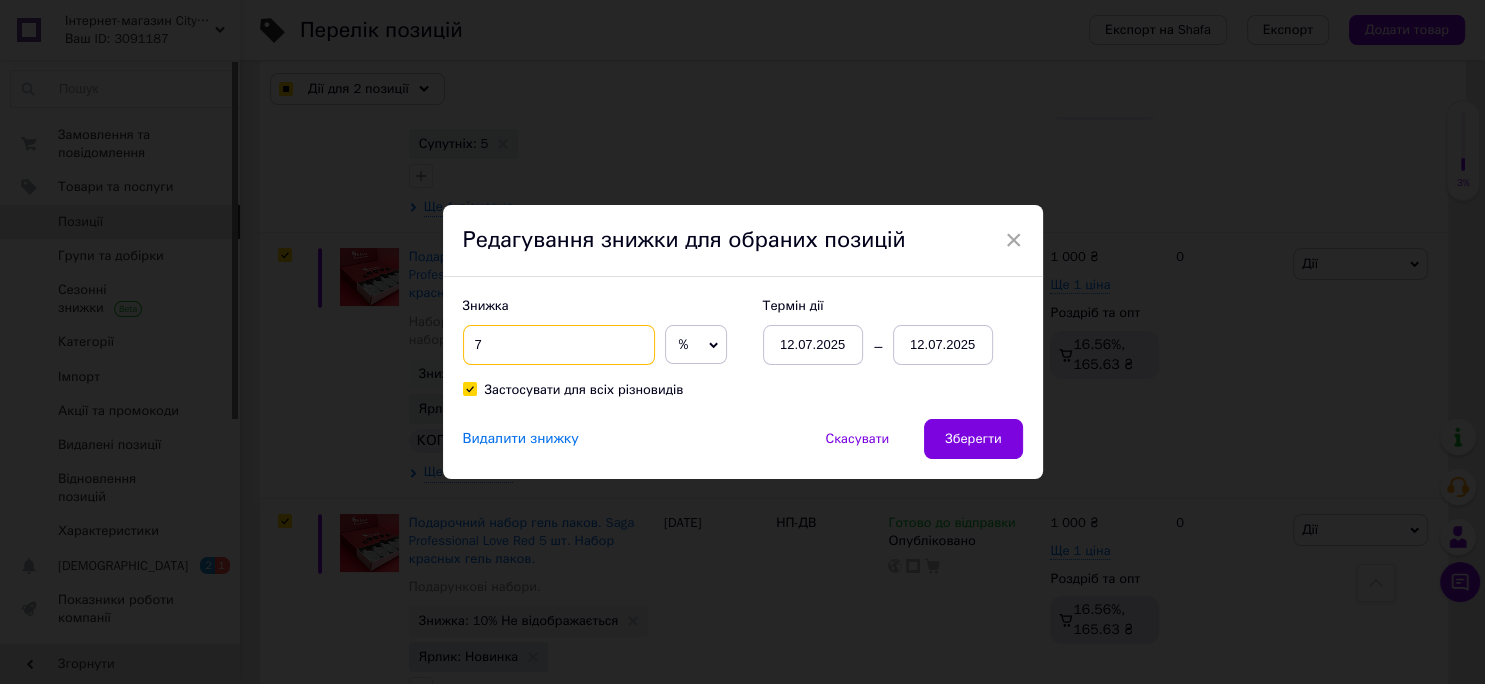 type on "7" 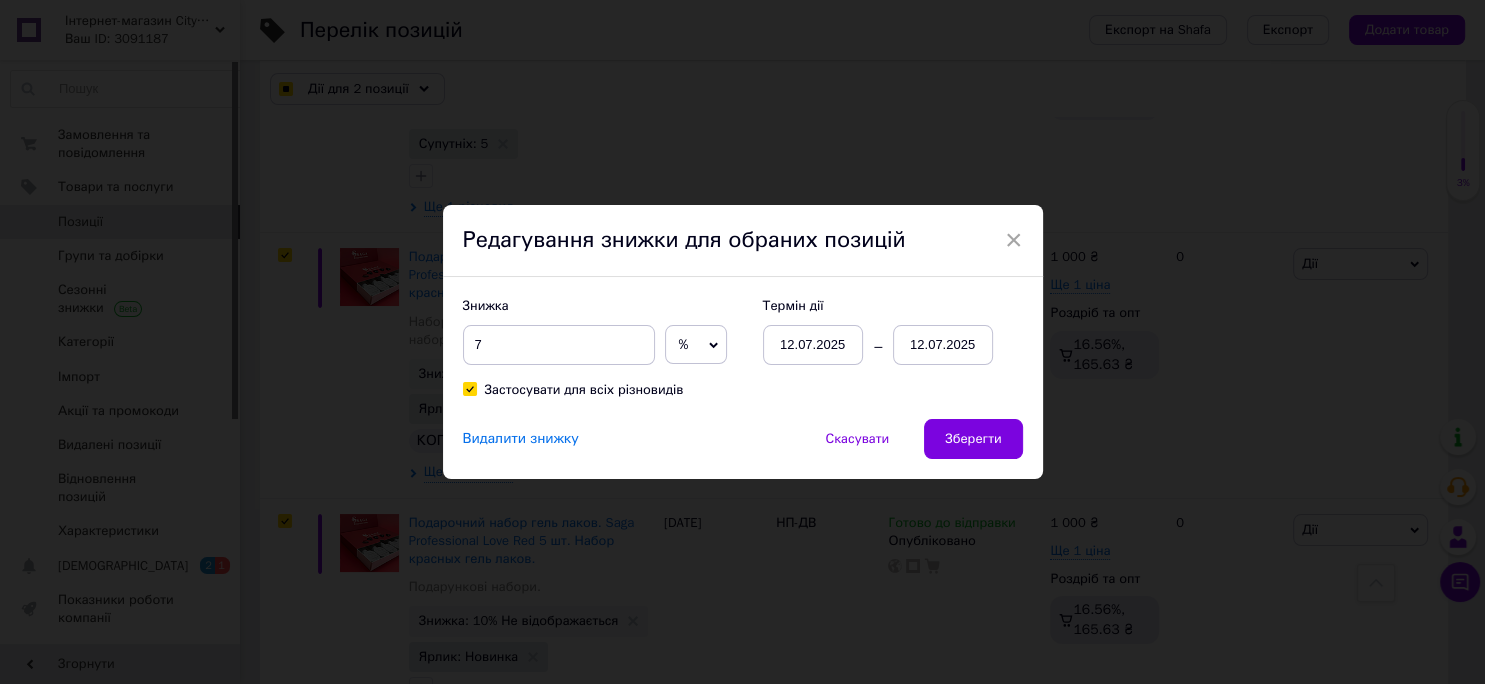 click on "12.07.2025" at bounding box center (943, 345) 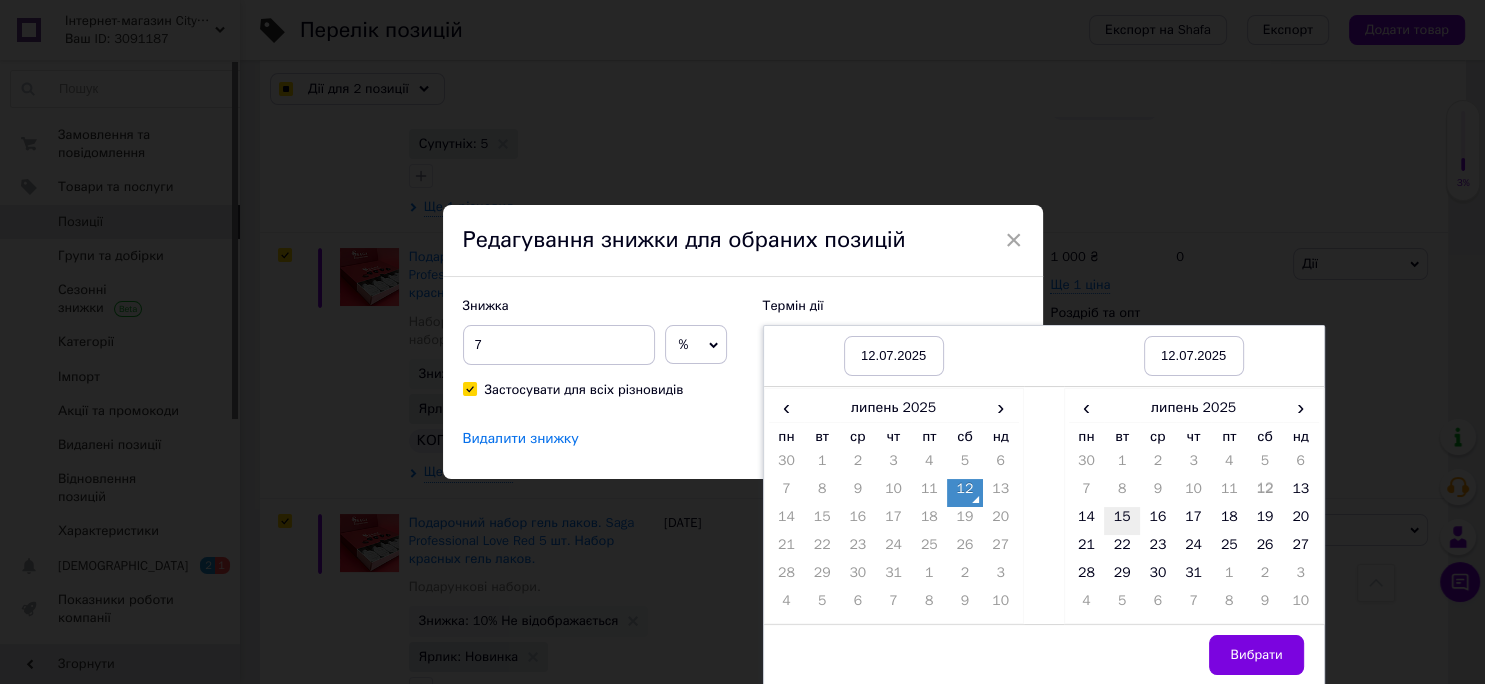 click on "15" at bounding box center (1122, 521) 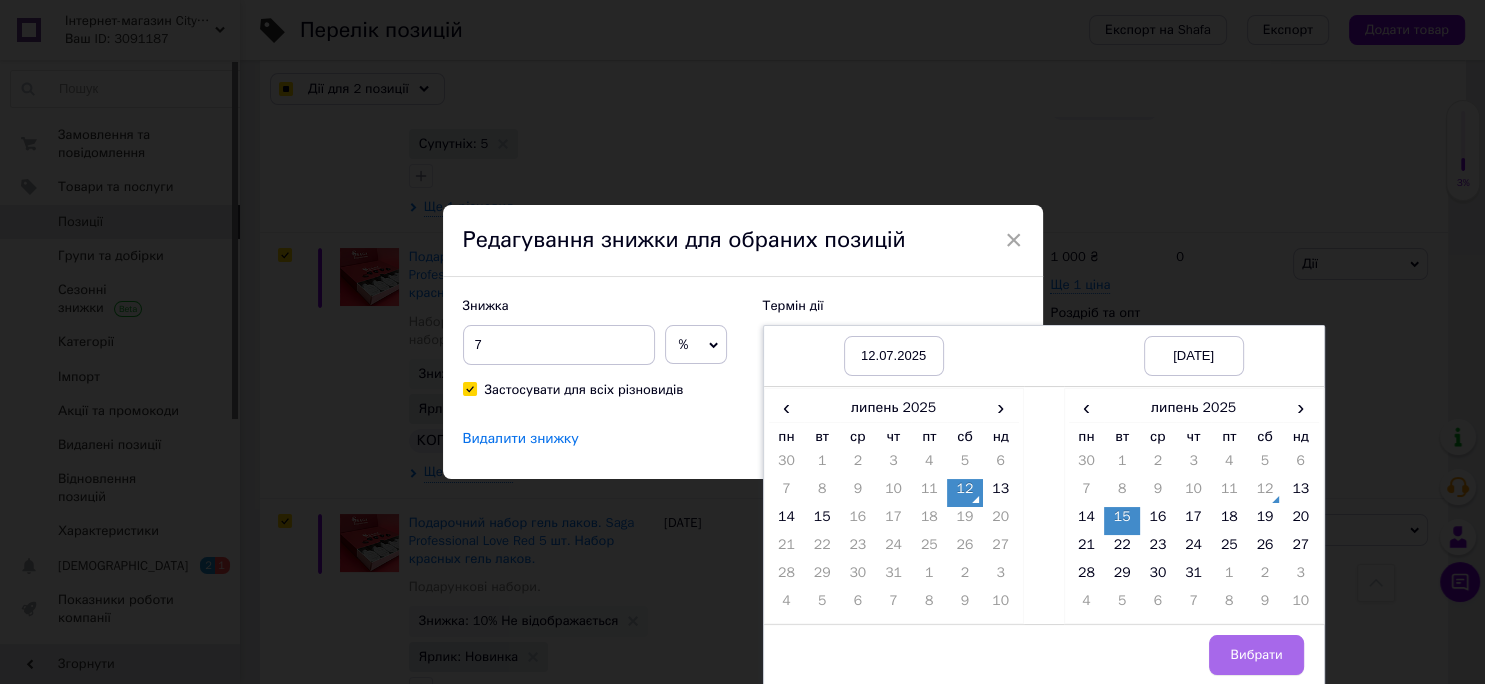 click on "Вибрати" at bounding box center [1256, 655] 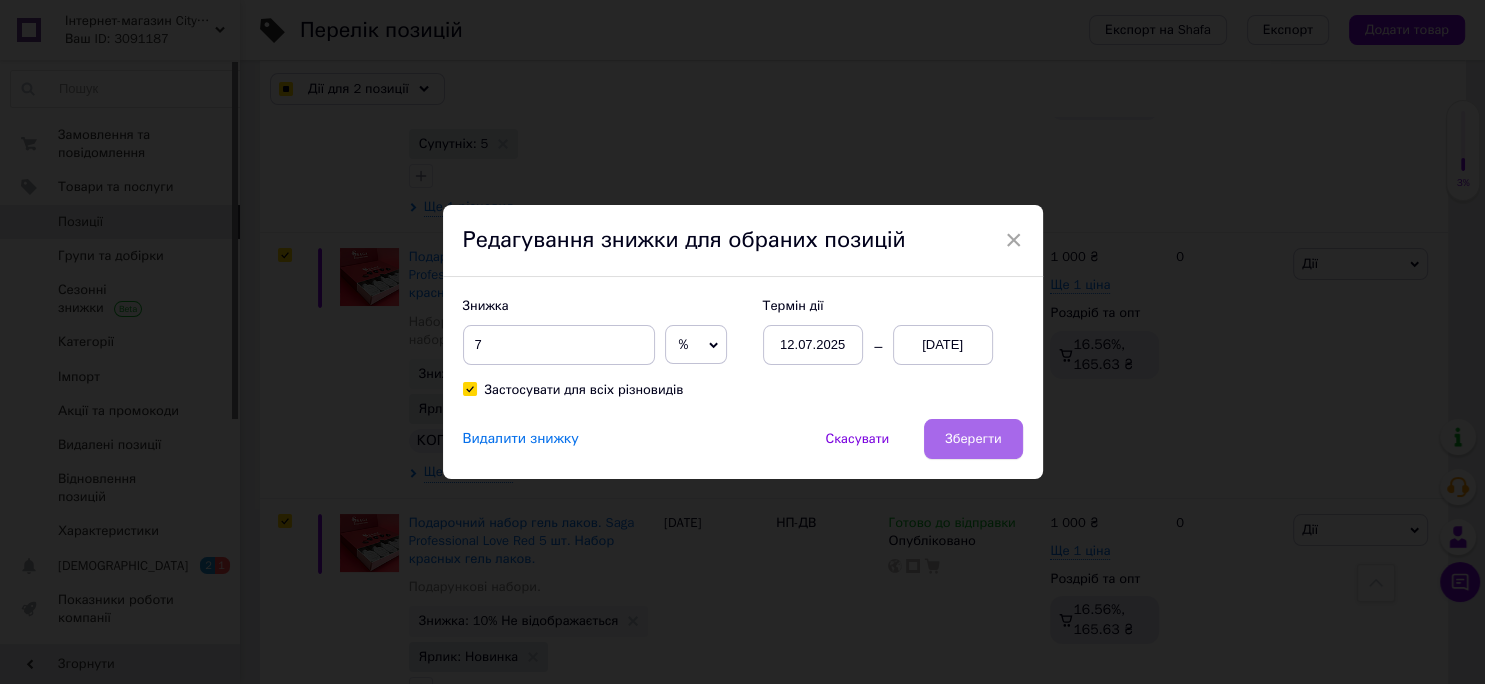 click on "Зберегти" at bounding box center (973, 439) 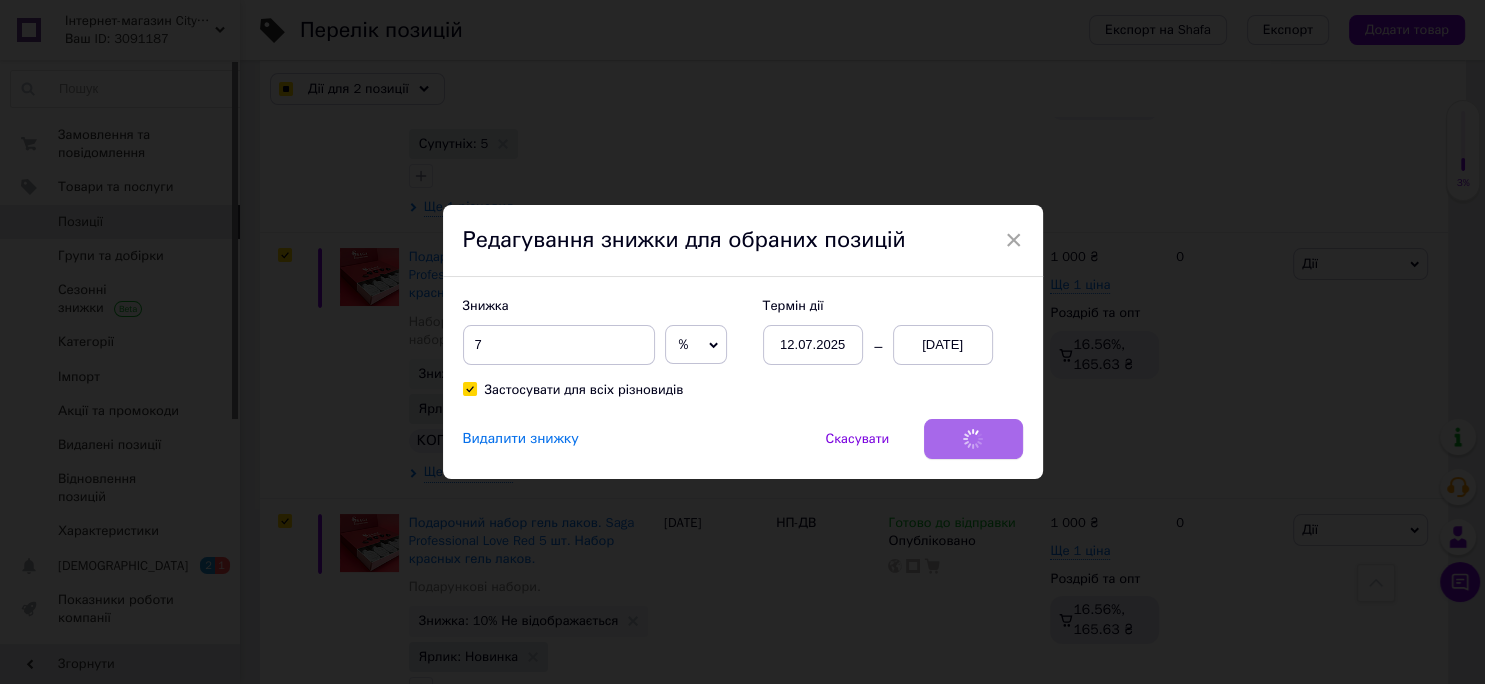 checkbox on "true" 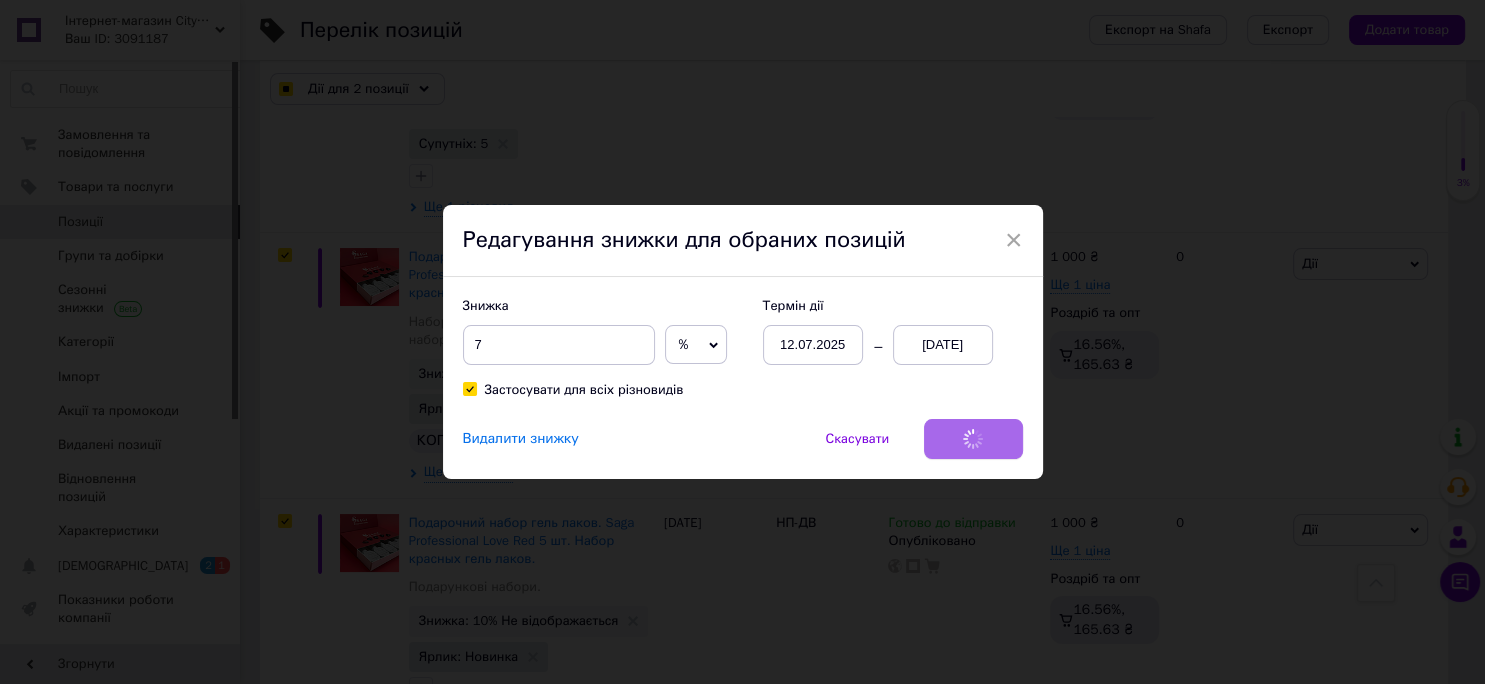 checkbox on "true" 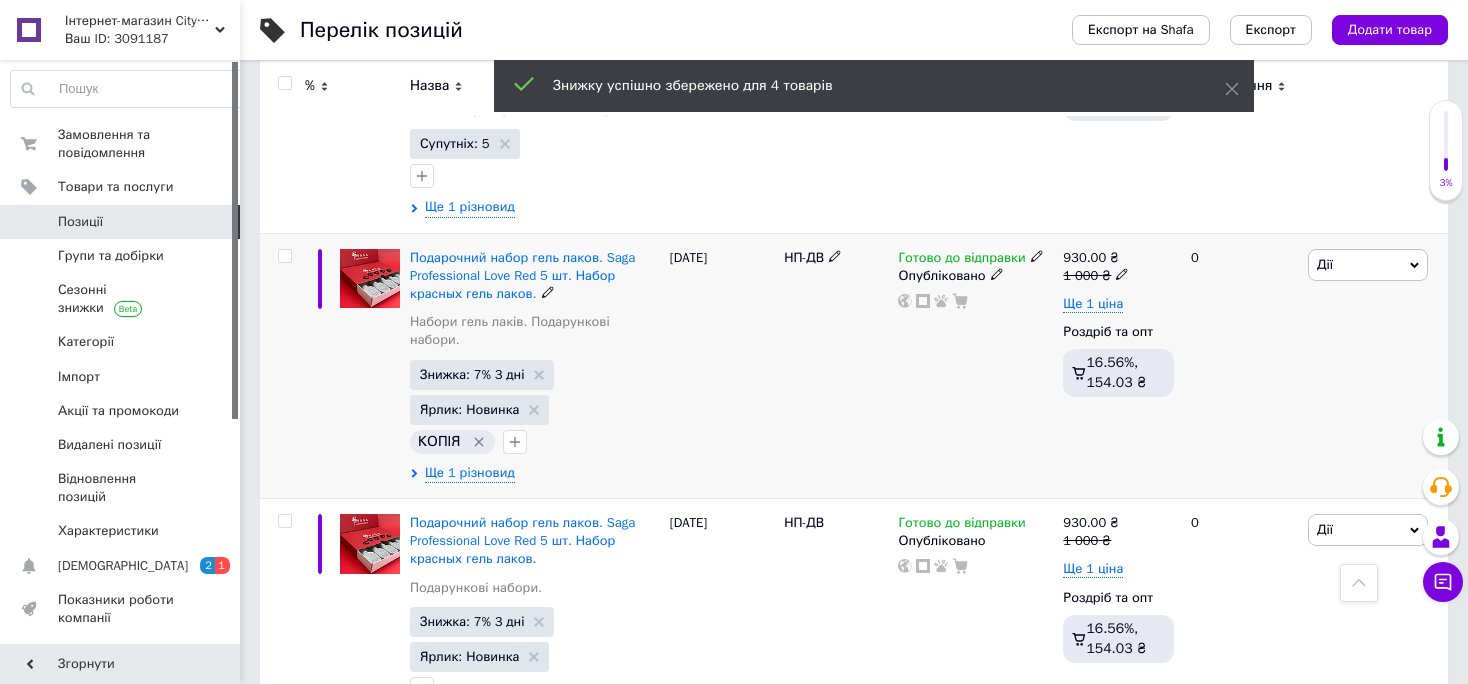 checkbox on "false" 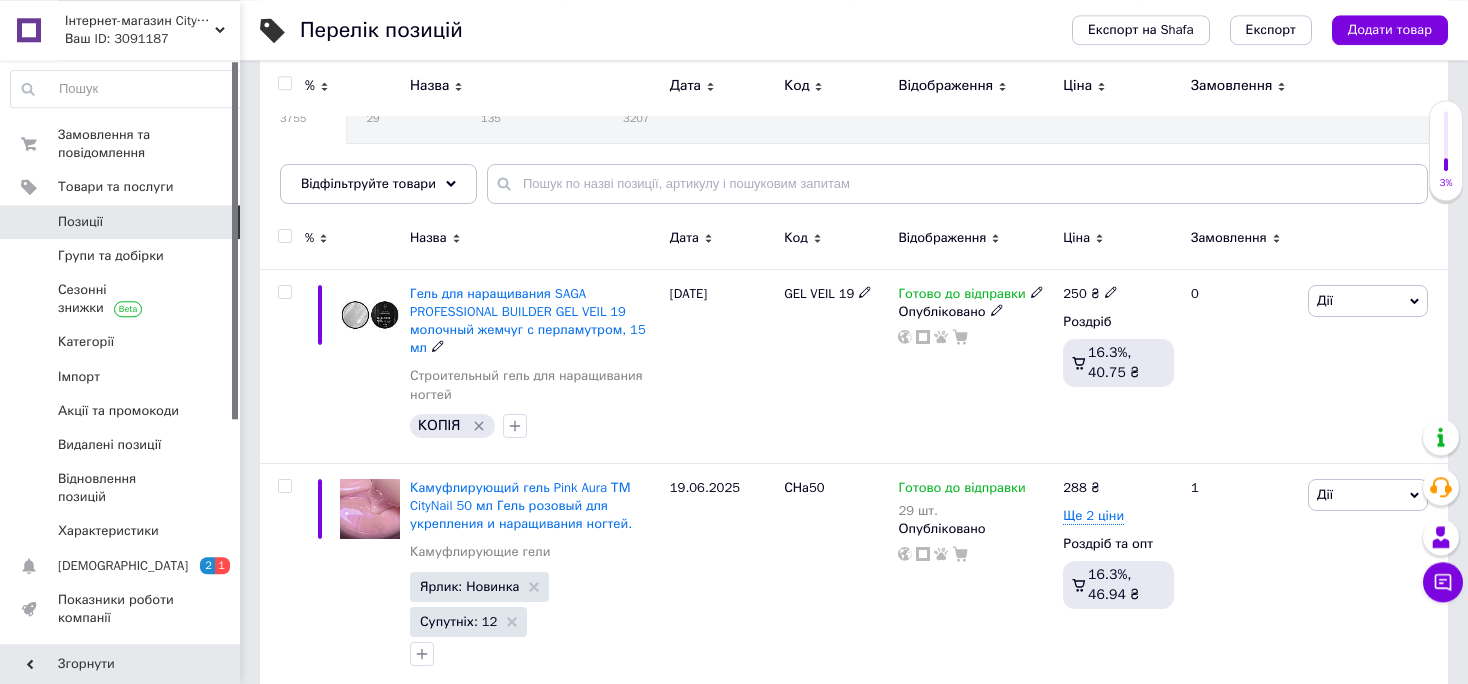 scroll, scrollTop: 0, scrollLeft: 0, axis: both 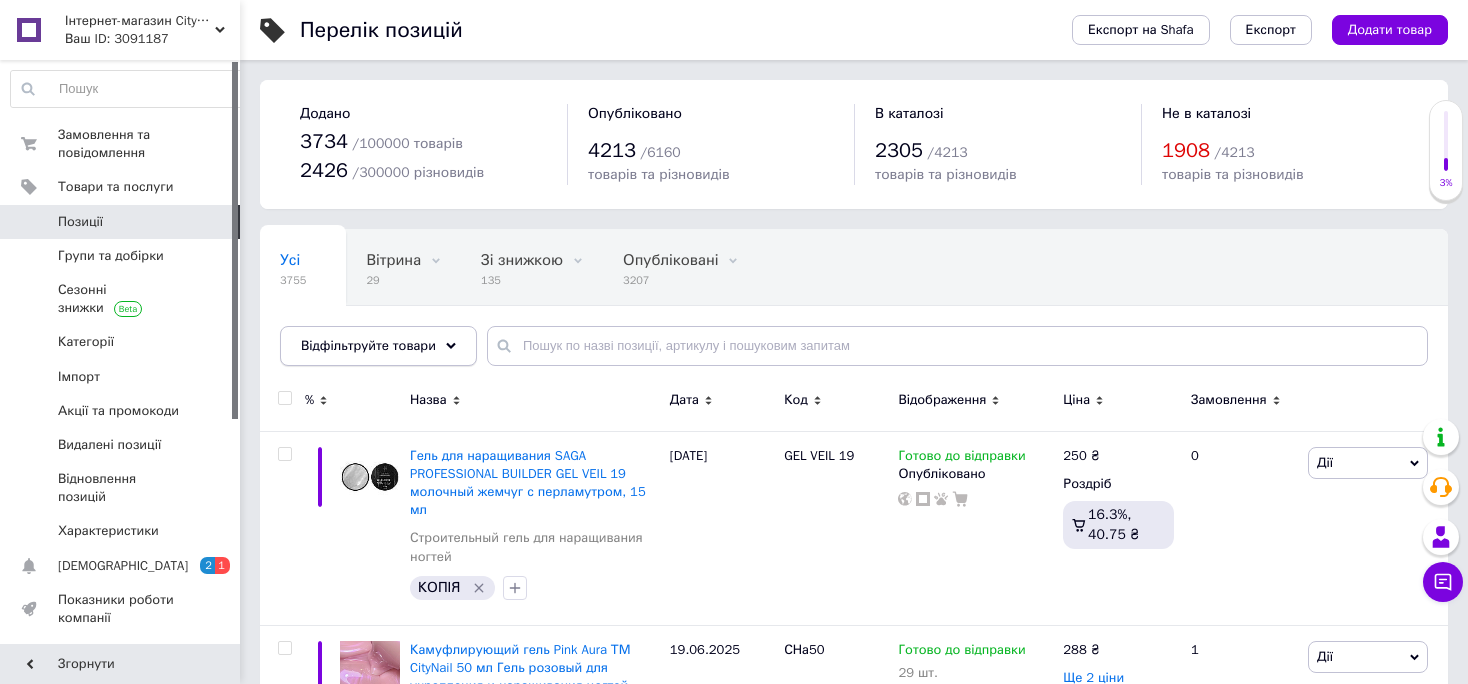 click on "Відфільтруйте товари" at bounding box center (378, 346) 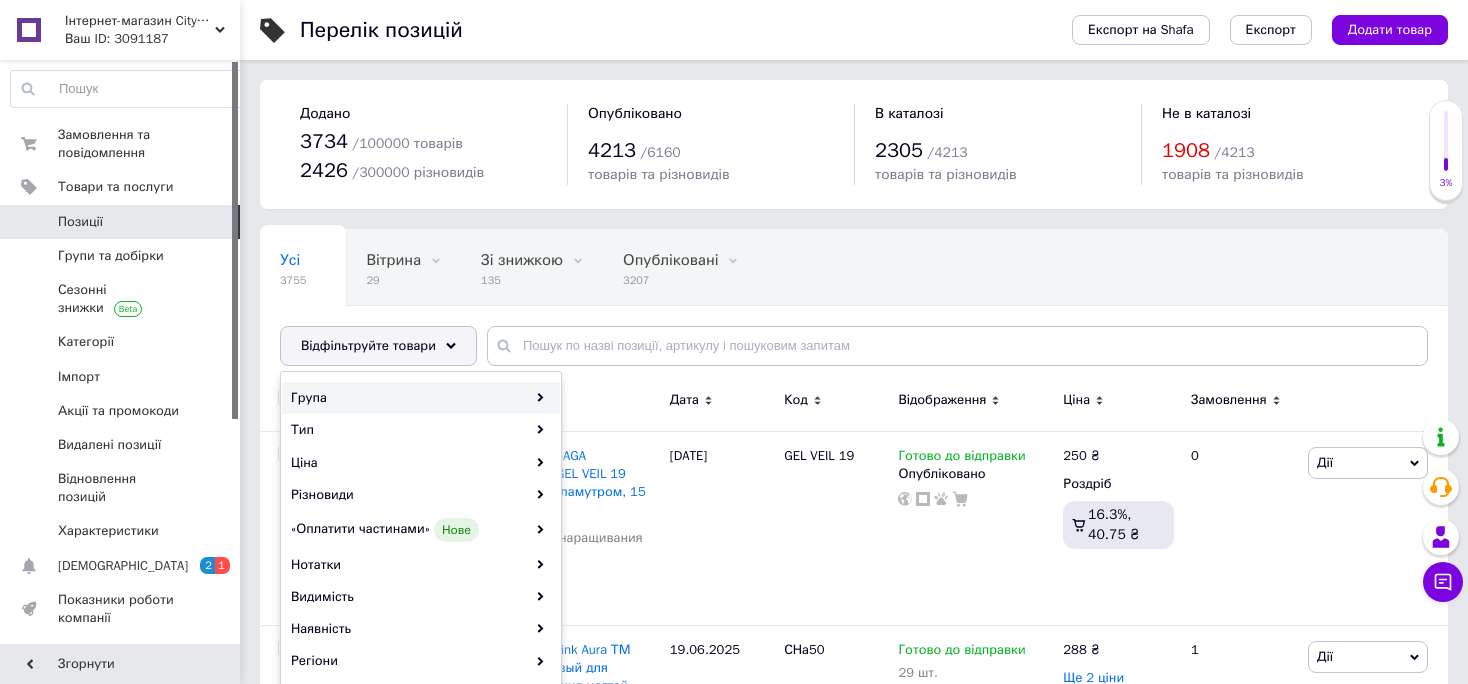 click on "Група" at bounding box center (421, 398) 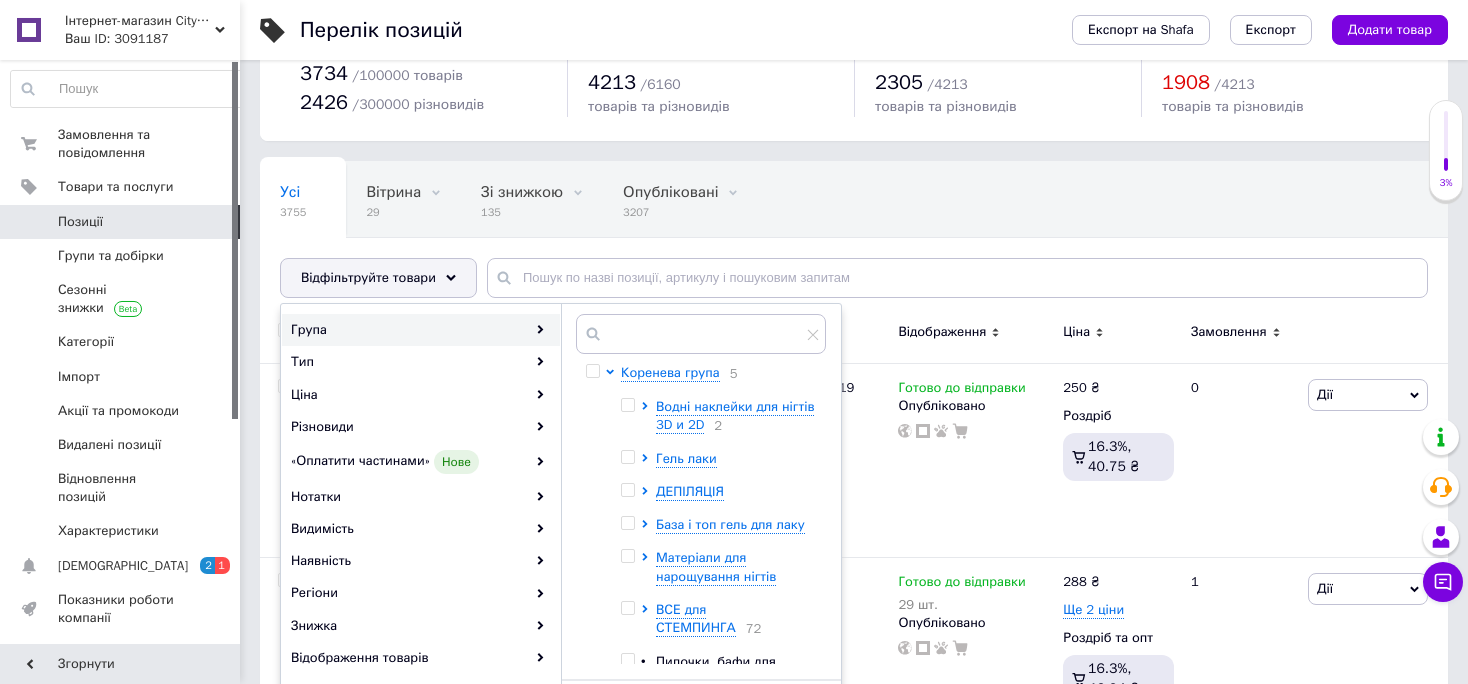 scroll, scrollTop: 105, scrollLeft: 0, axis: vertical 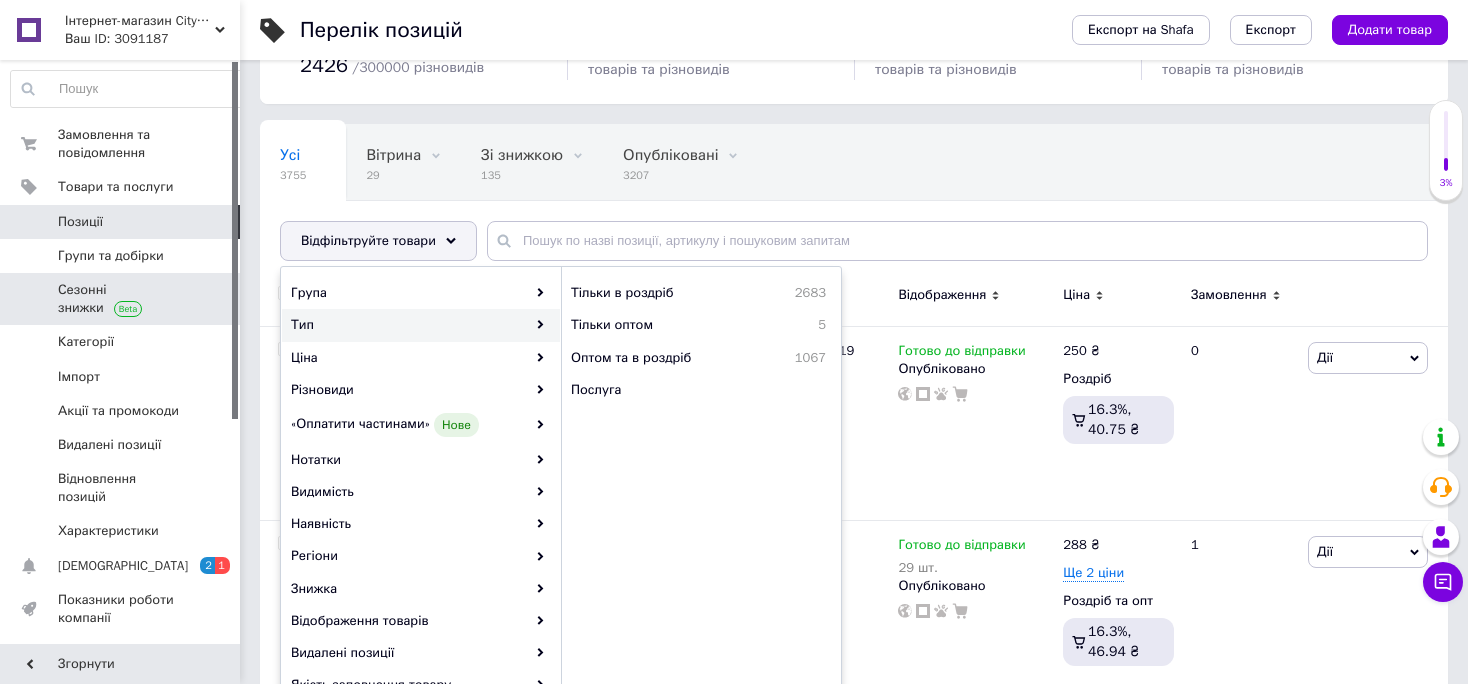click on "Сезонні знижки" at bounding box center (121, 299) 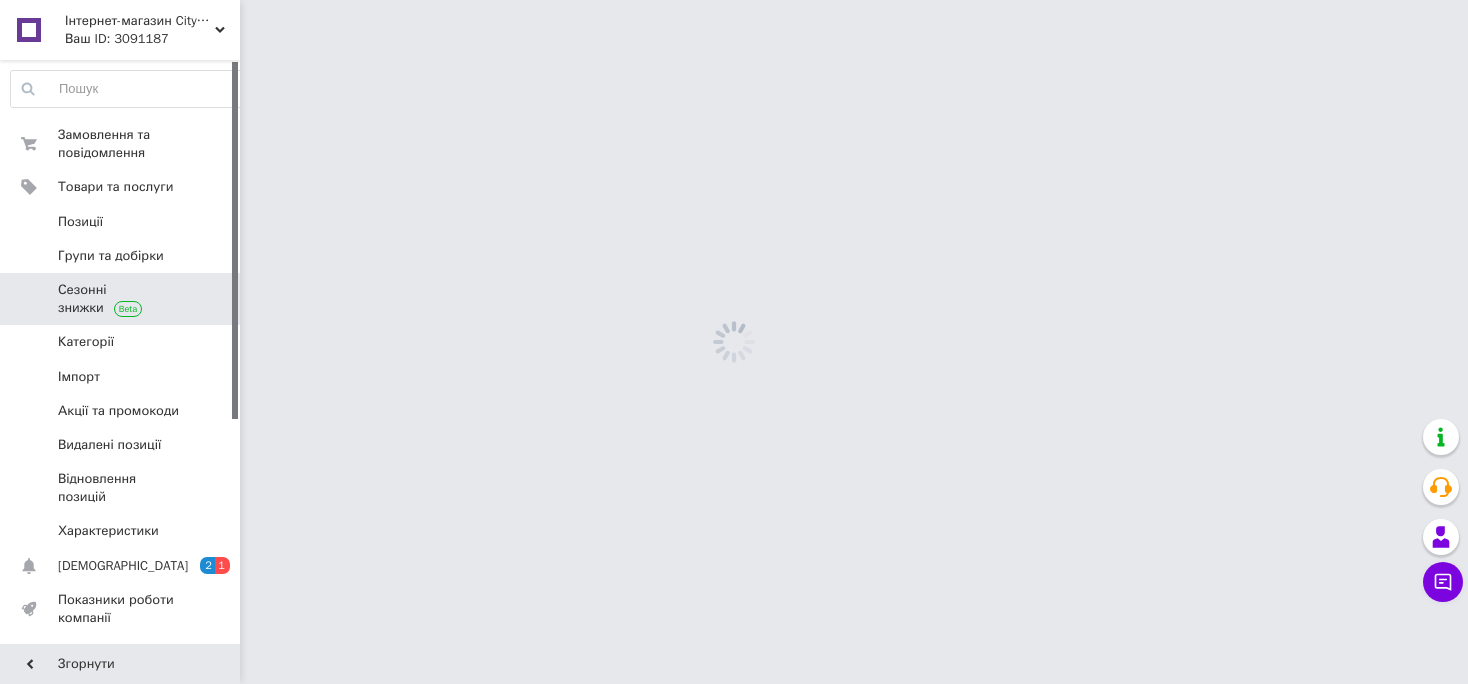 scroll, scrollTop: 0, scrollLeft: 0, axis: both 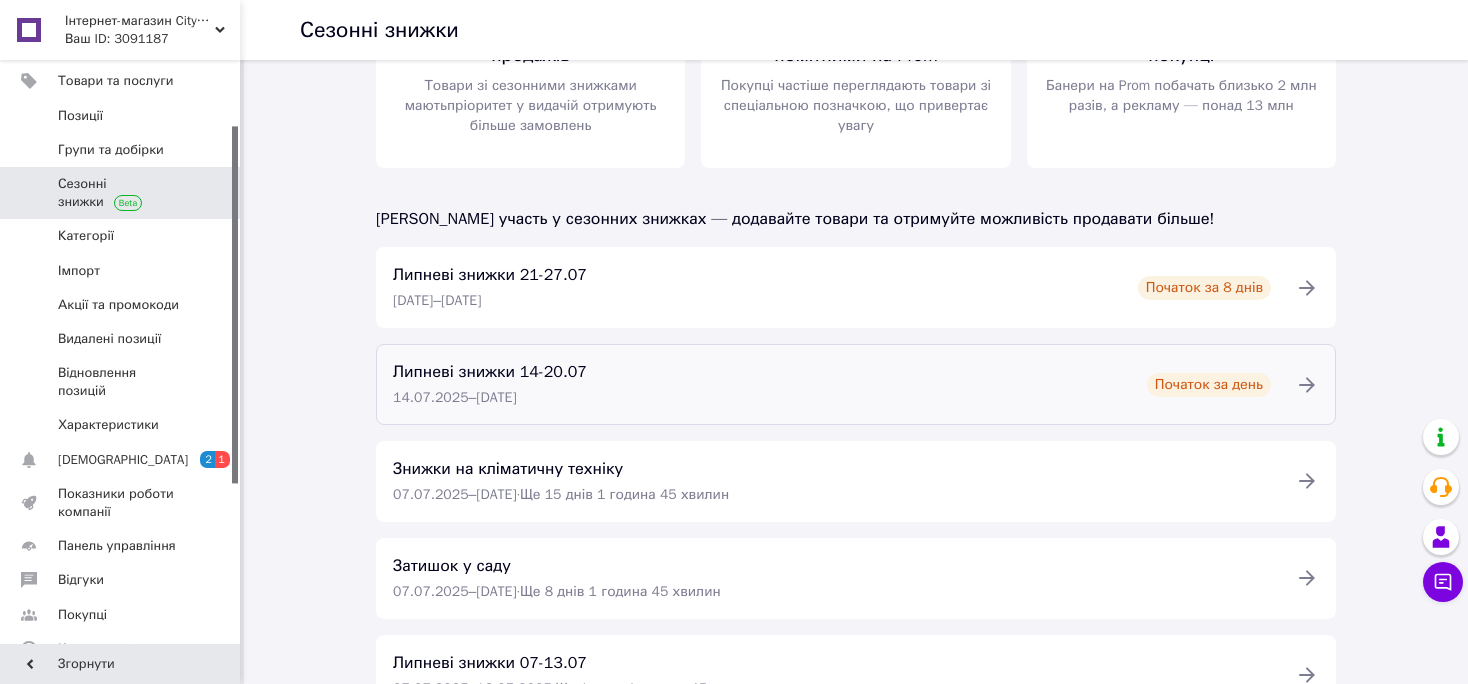 click on "Початок за   день" at bounding box center [1209, 385] 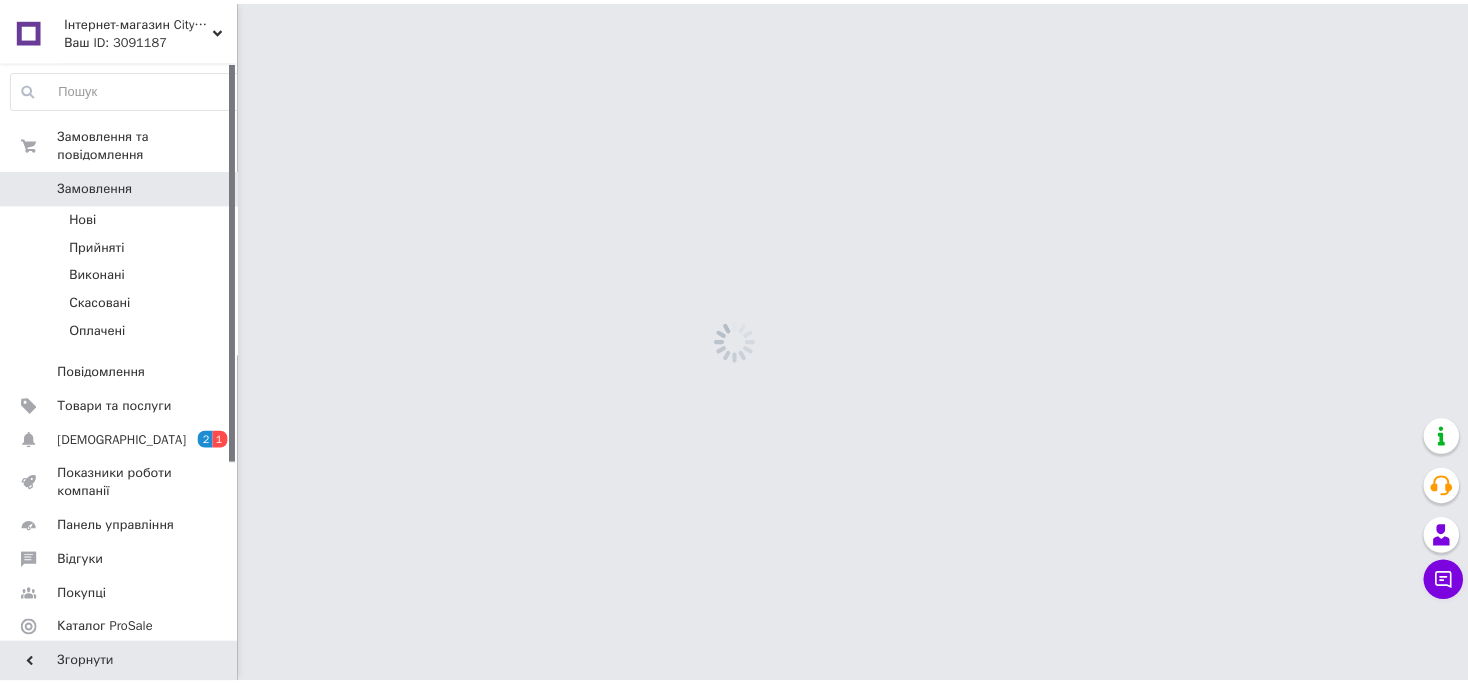 scroll, scrollTop: 0, scrollLeft: 0, axis: both 